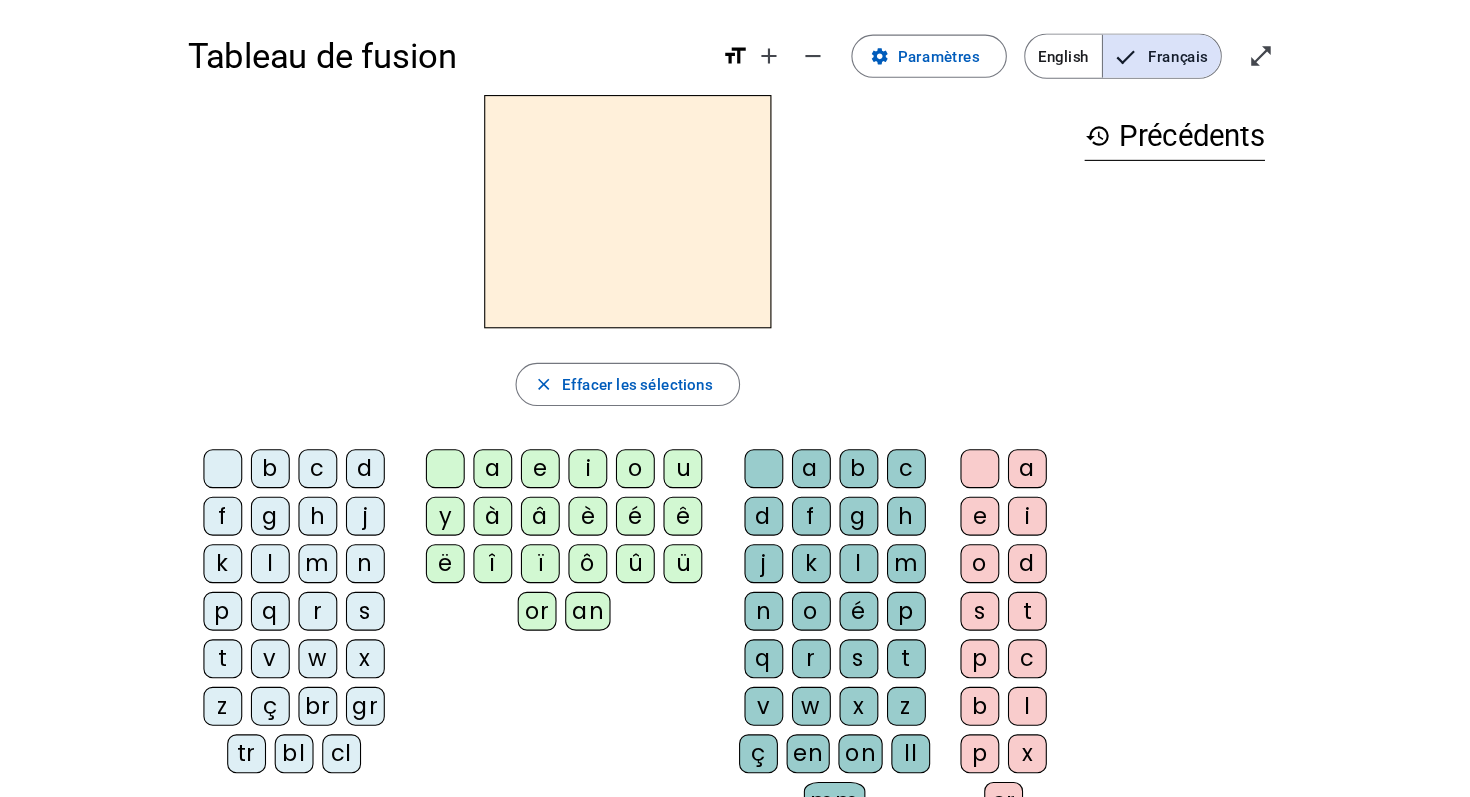 scroll, scrollTop: 0, scrollLeft: 0, axis: both 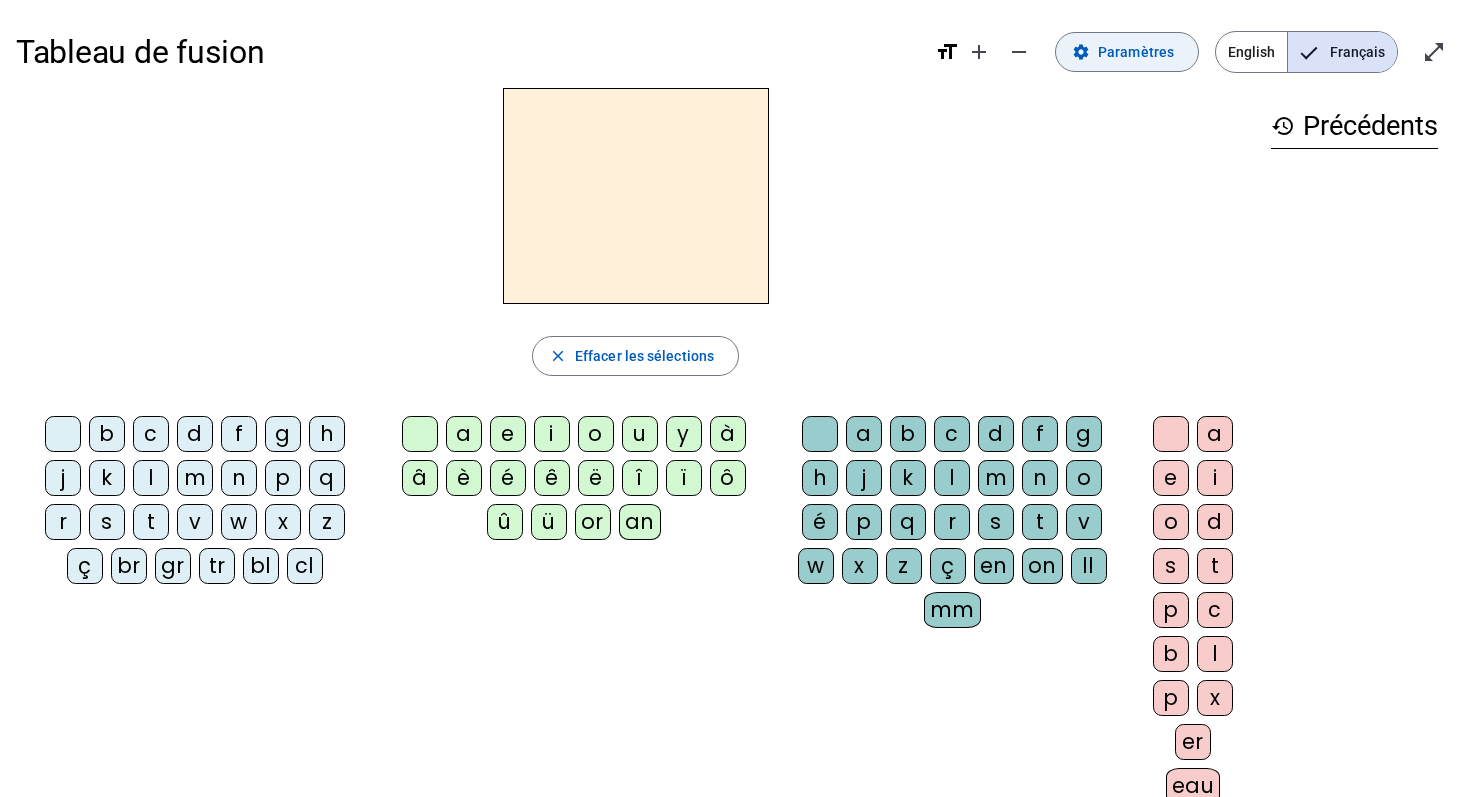 click at bounding box center [1127, 52] 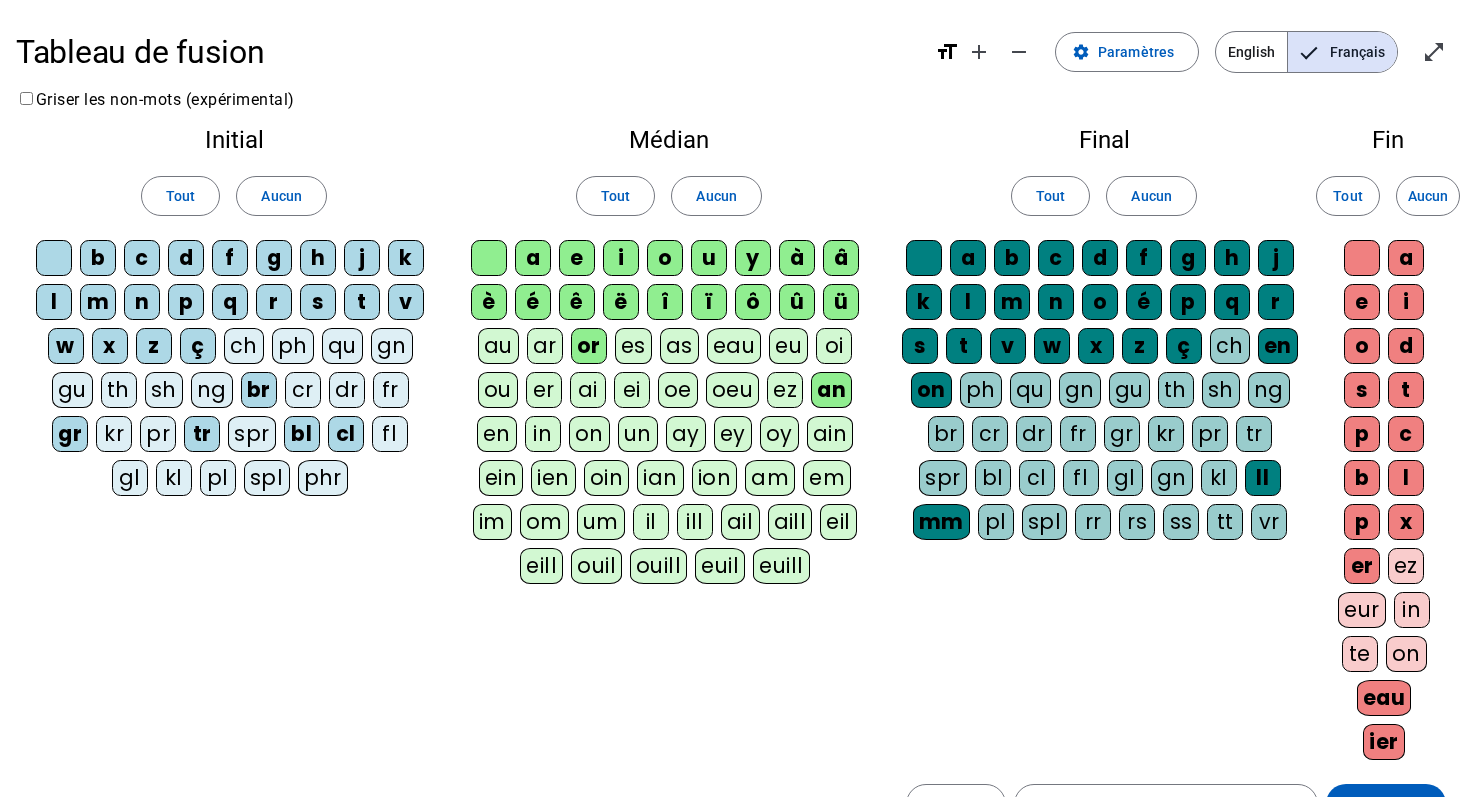 click on "ail" 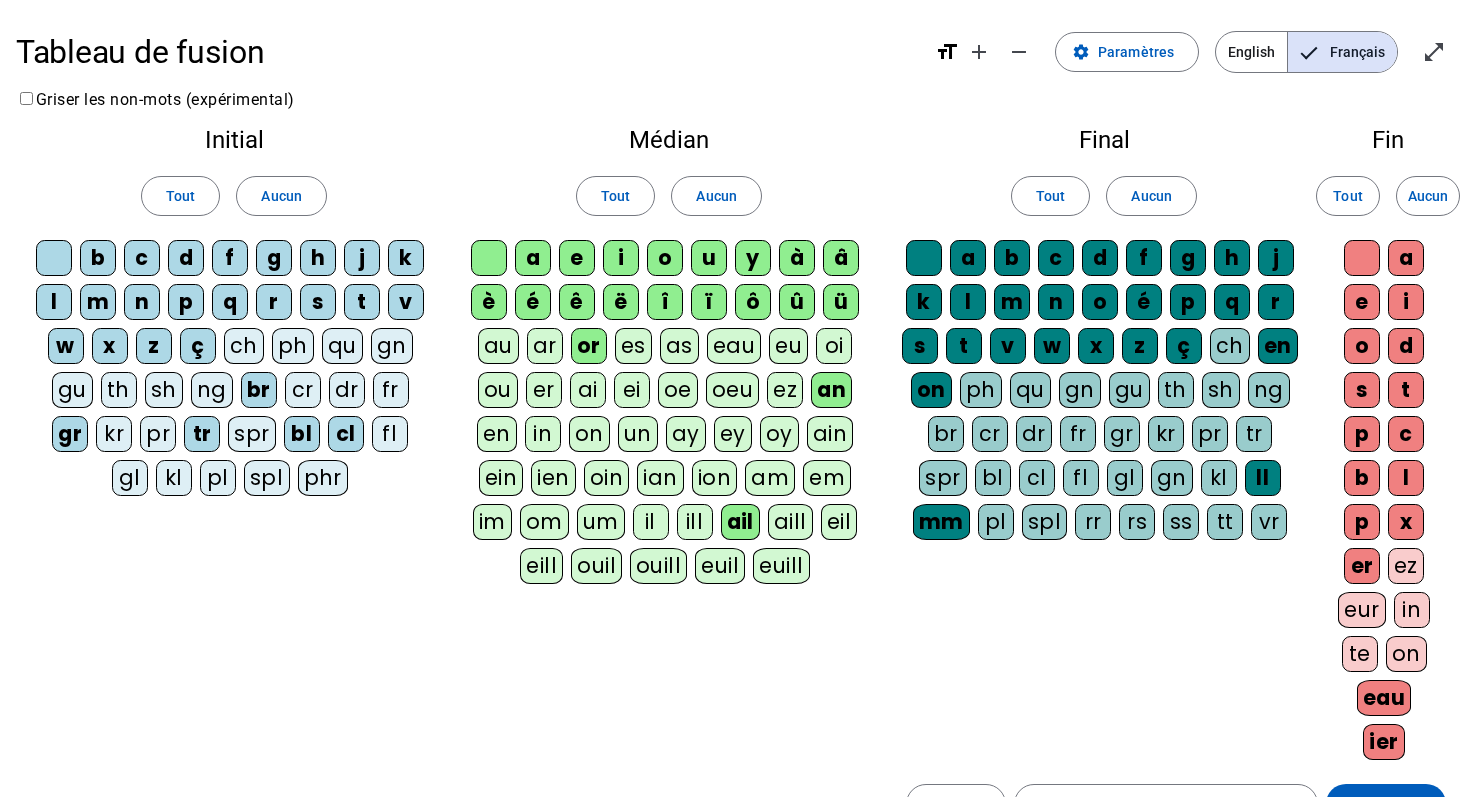 click on "aill" 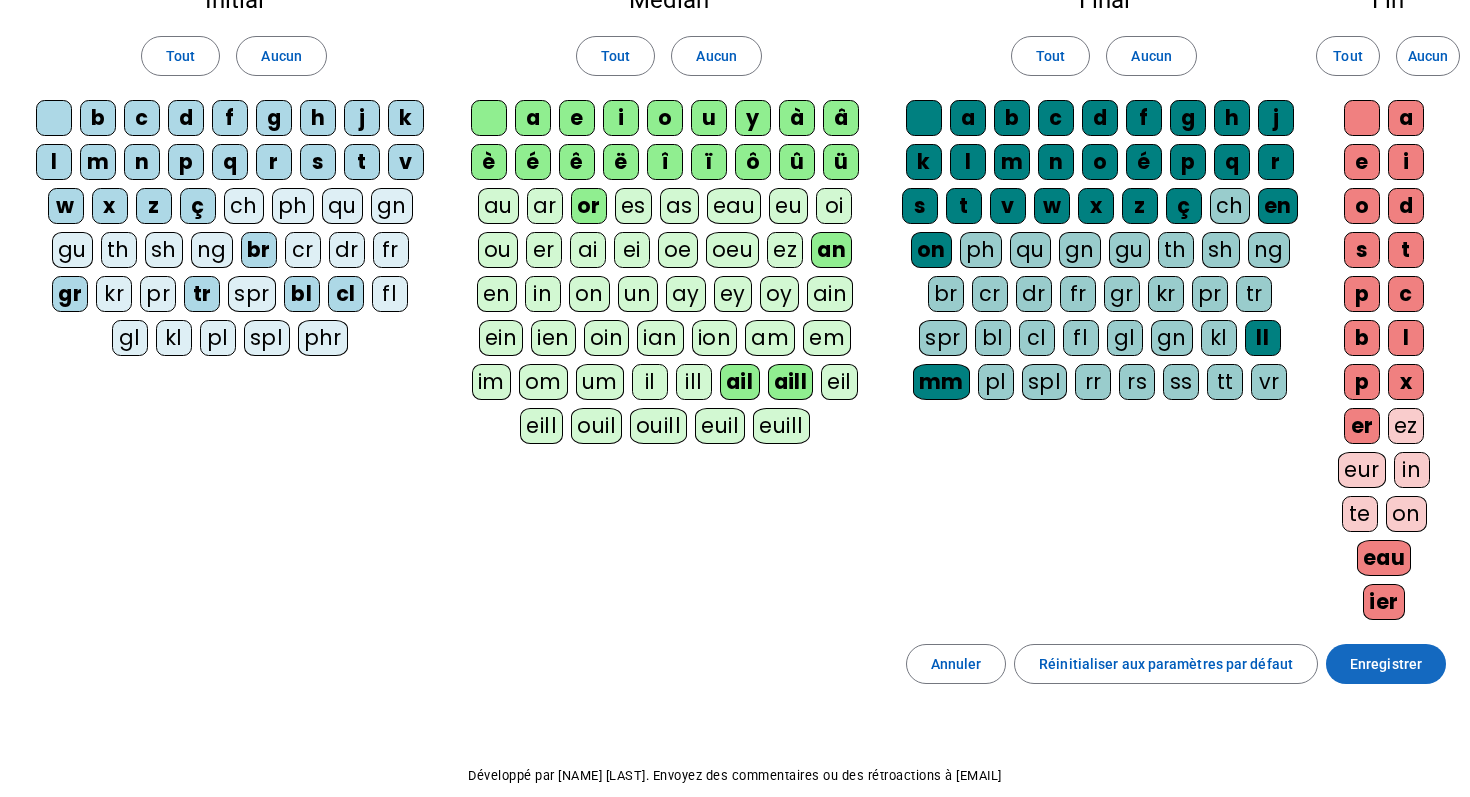 click 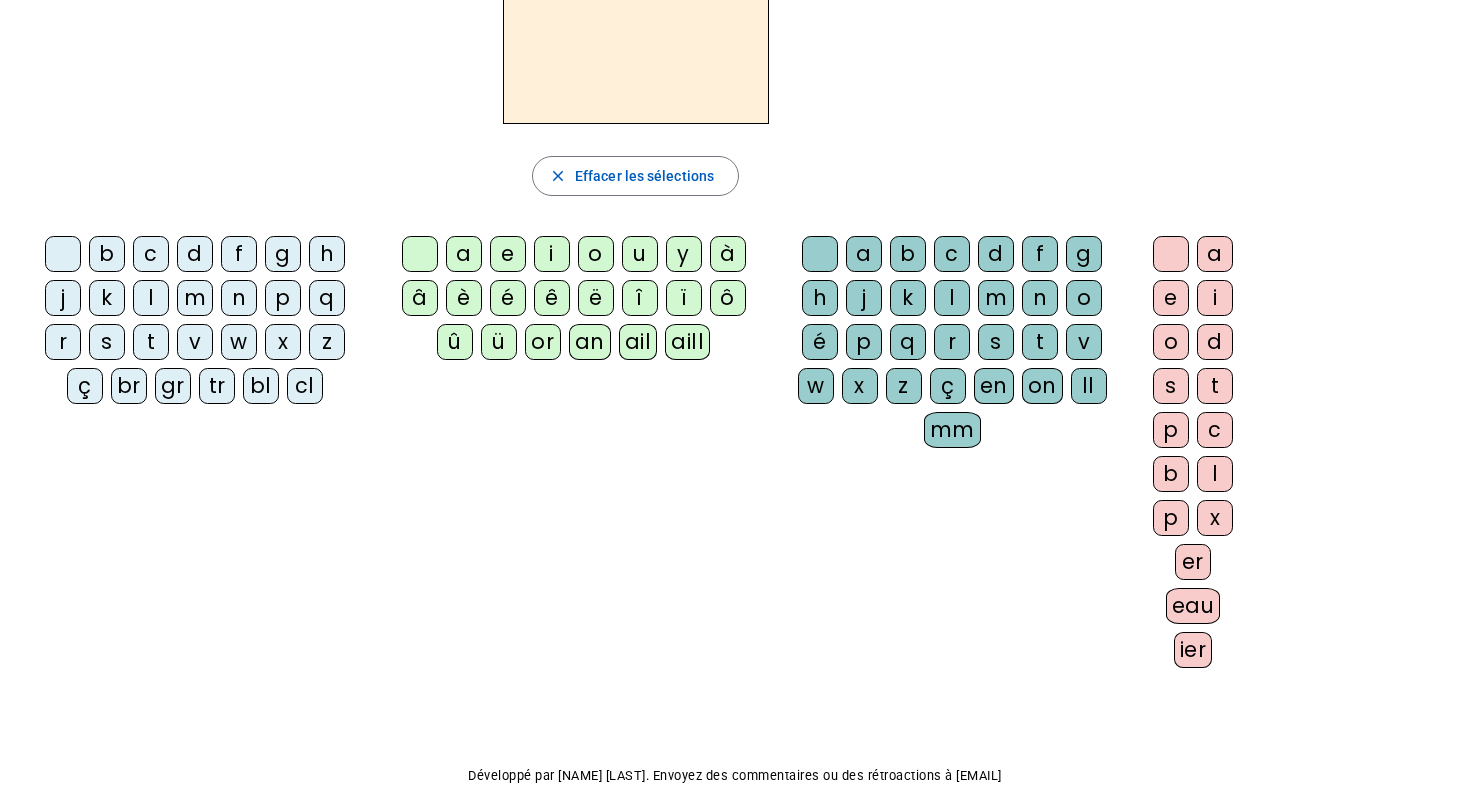 click on "ail" 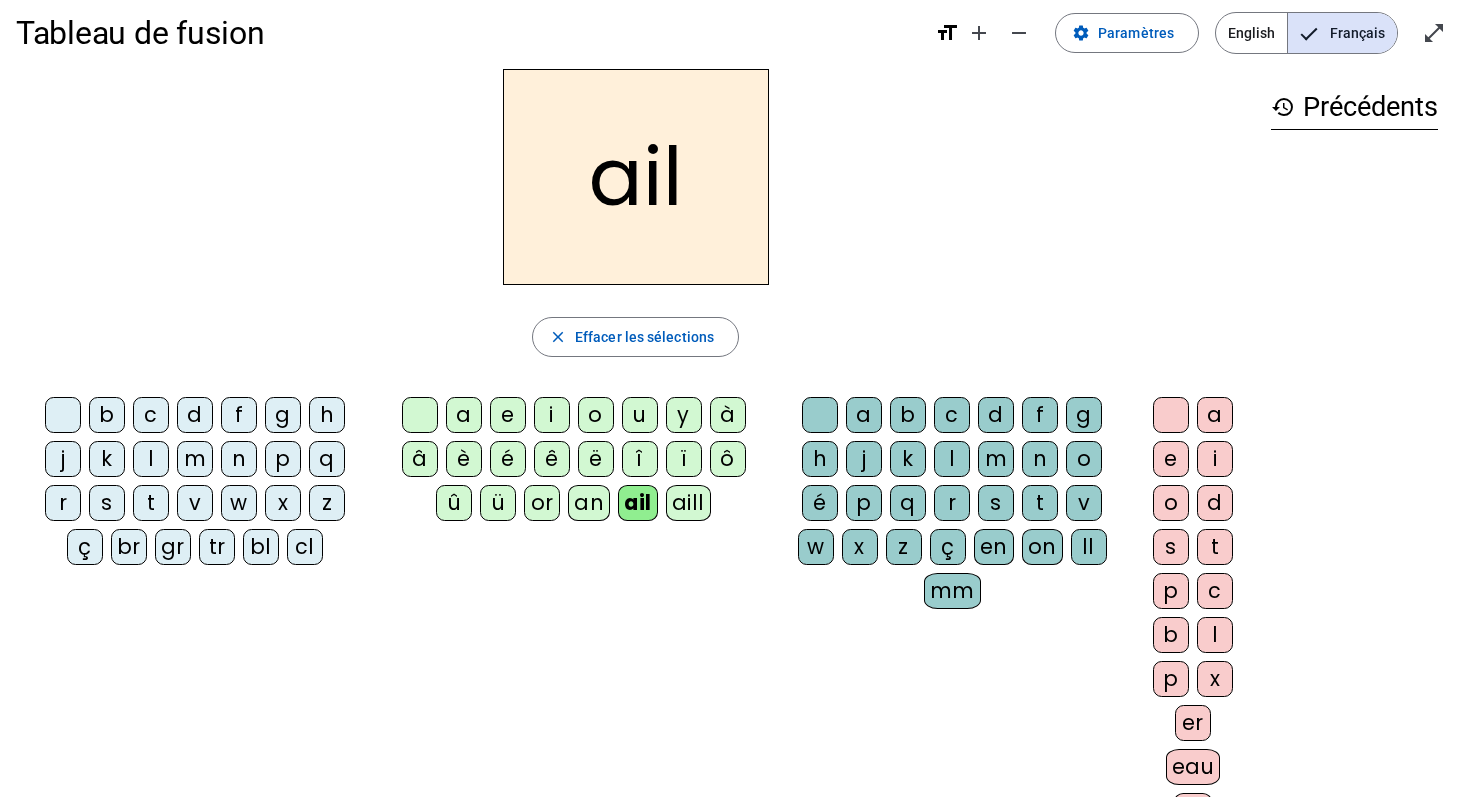 scroll, scrollTop: 13, scrollLeft: 0, axis: vertical 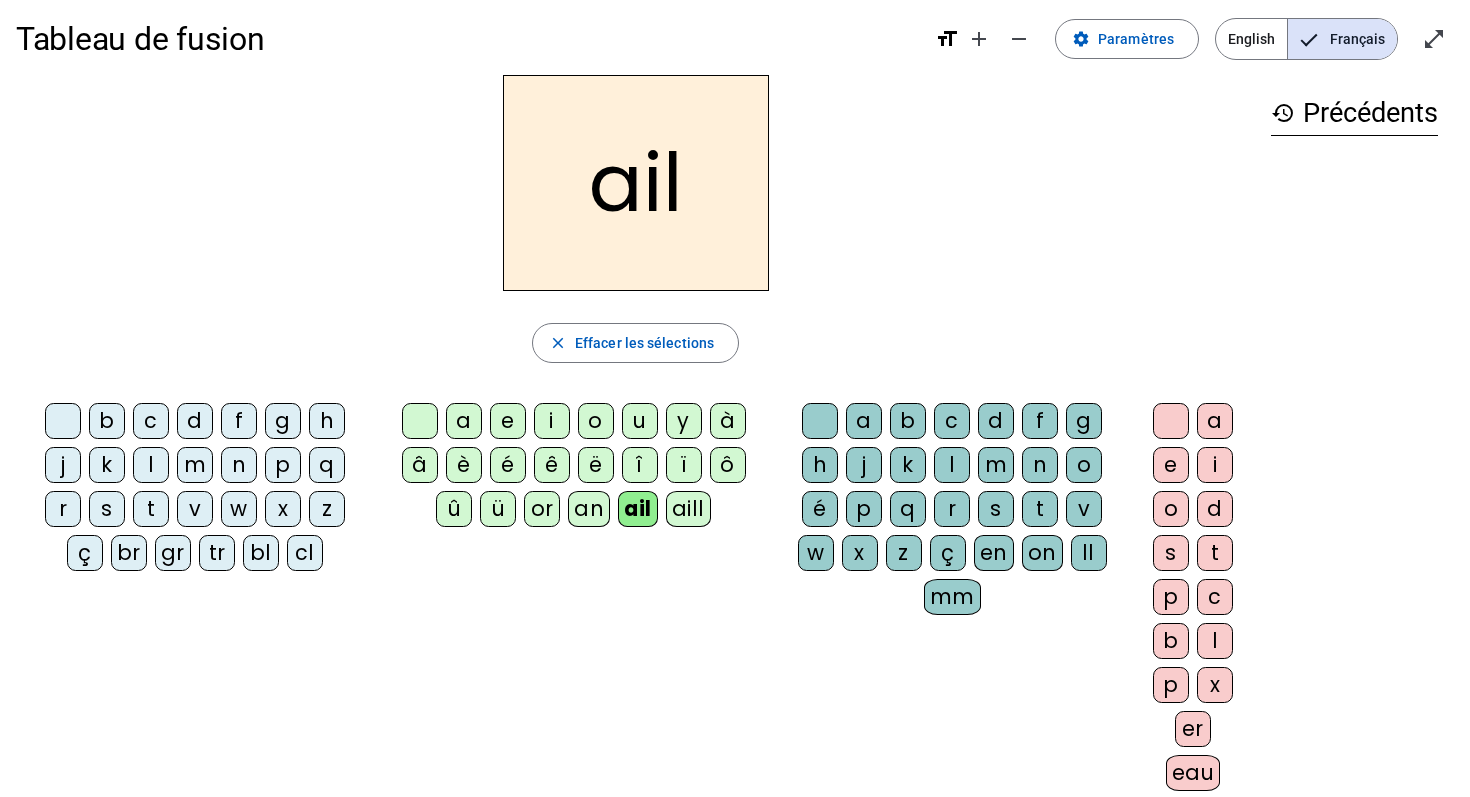 click on "close  Effacer les sélections" 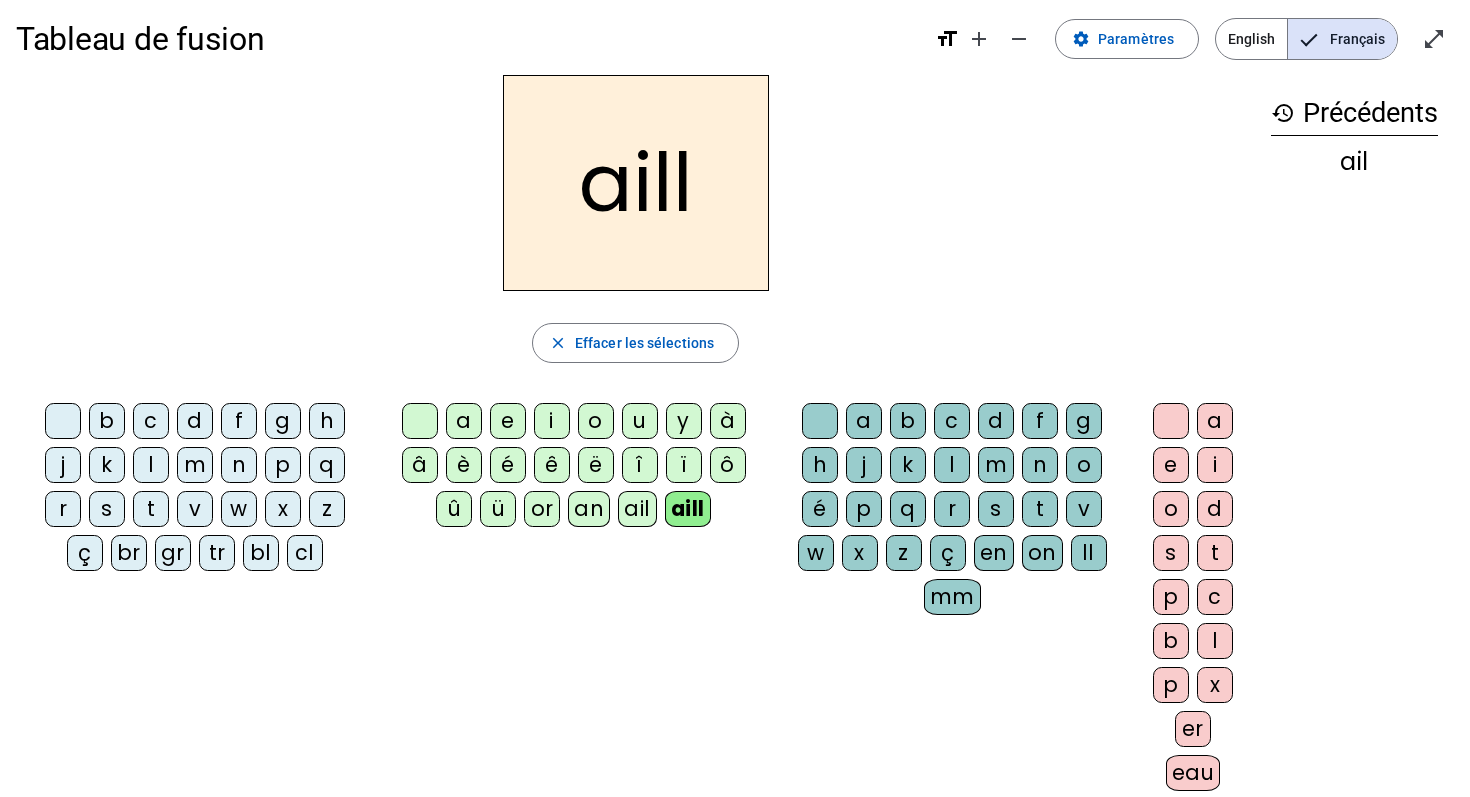 click on "ail" 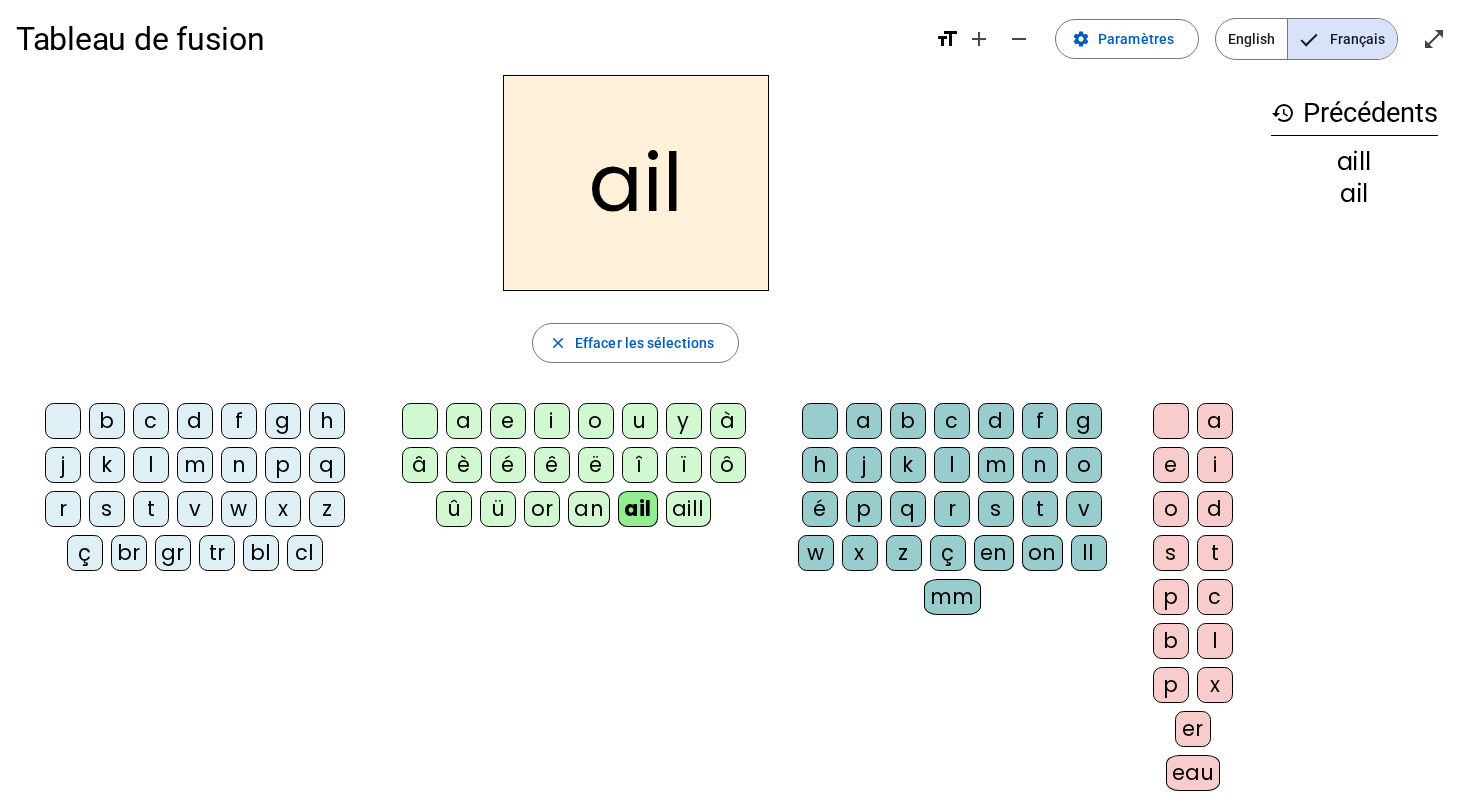 click on "br" 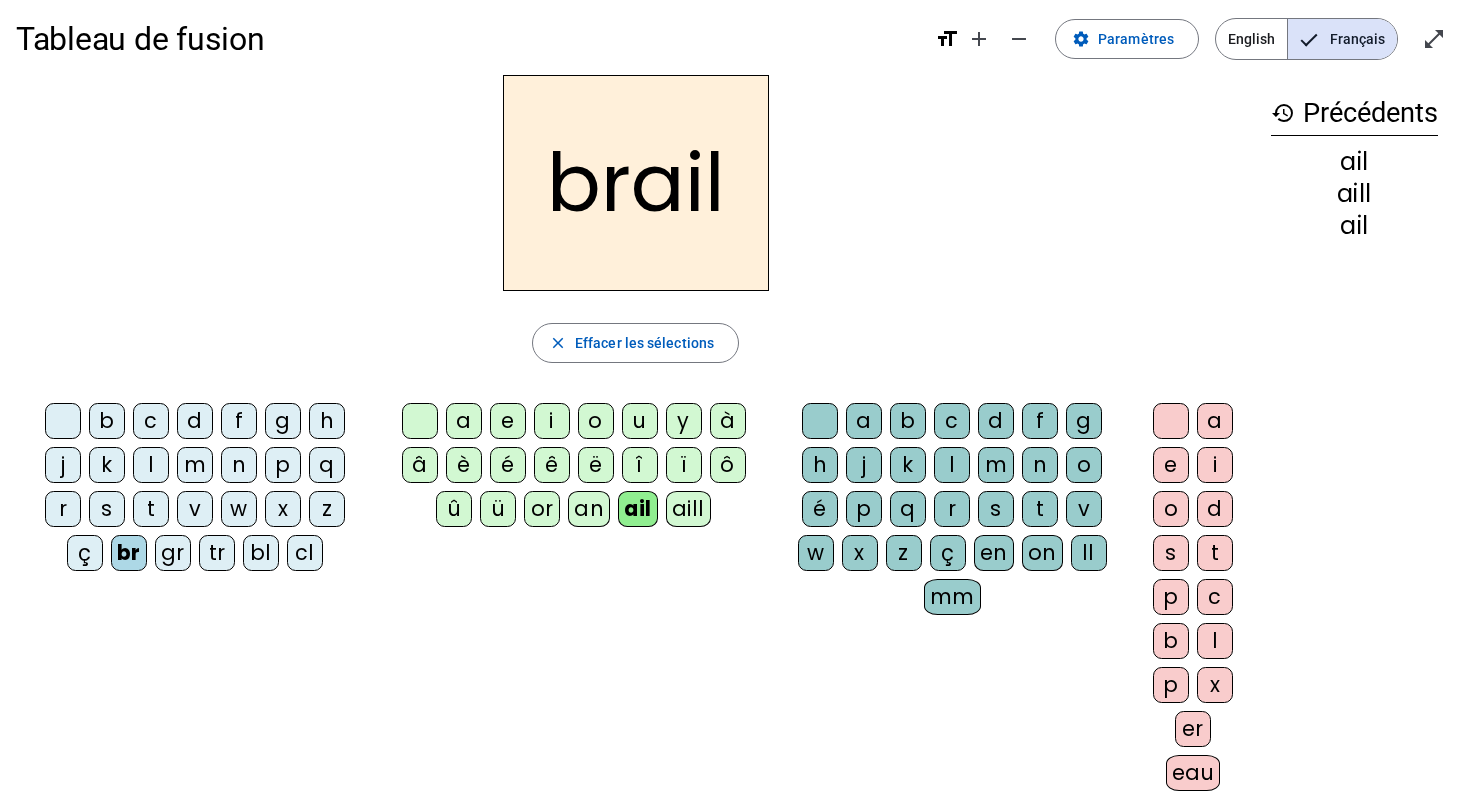 click on "b c d f g h j k l m n p q r s t v w x z ç br gr tr bl cl" 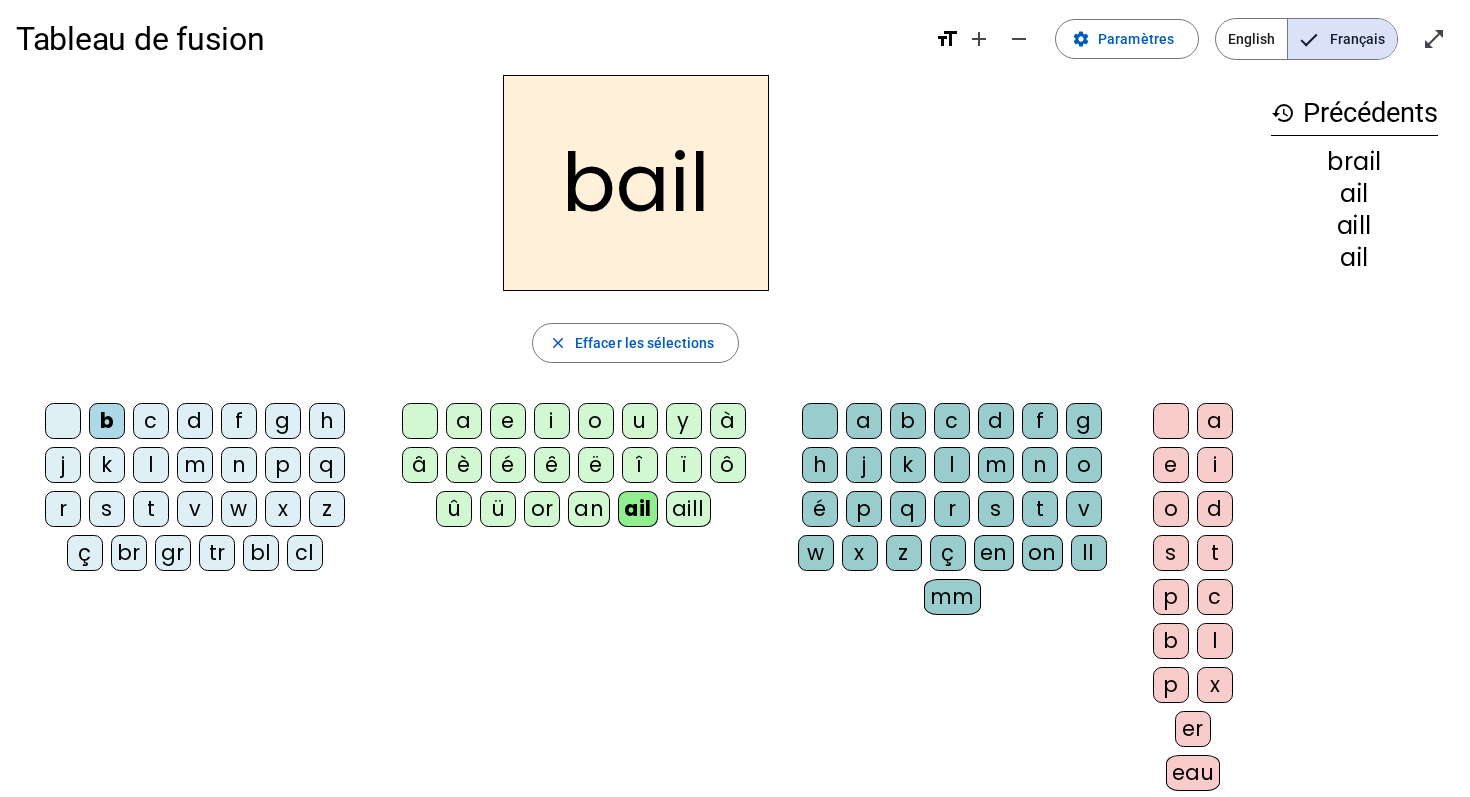 click on "c" 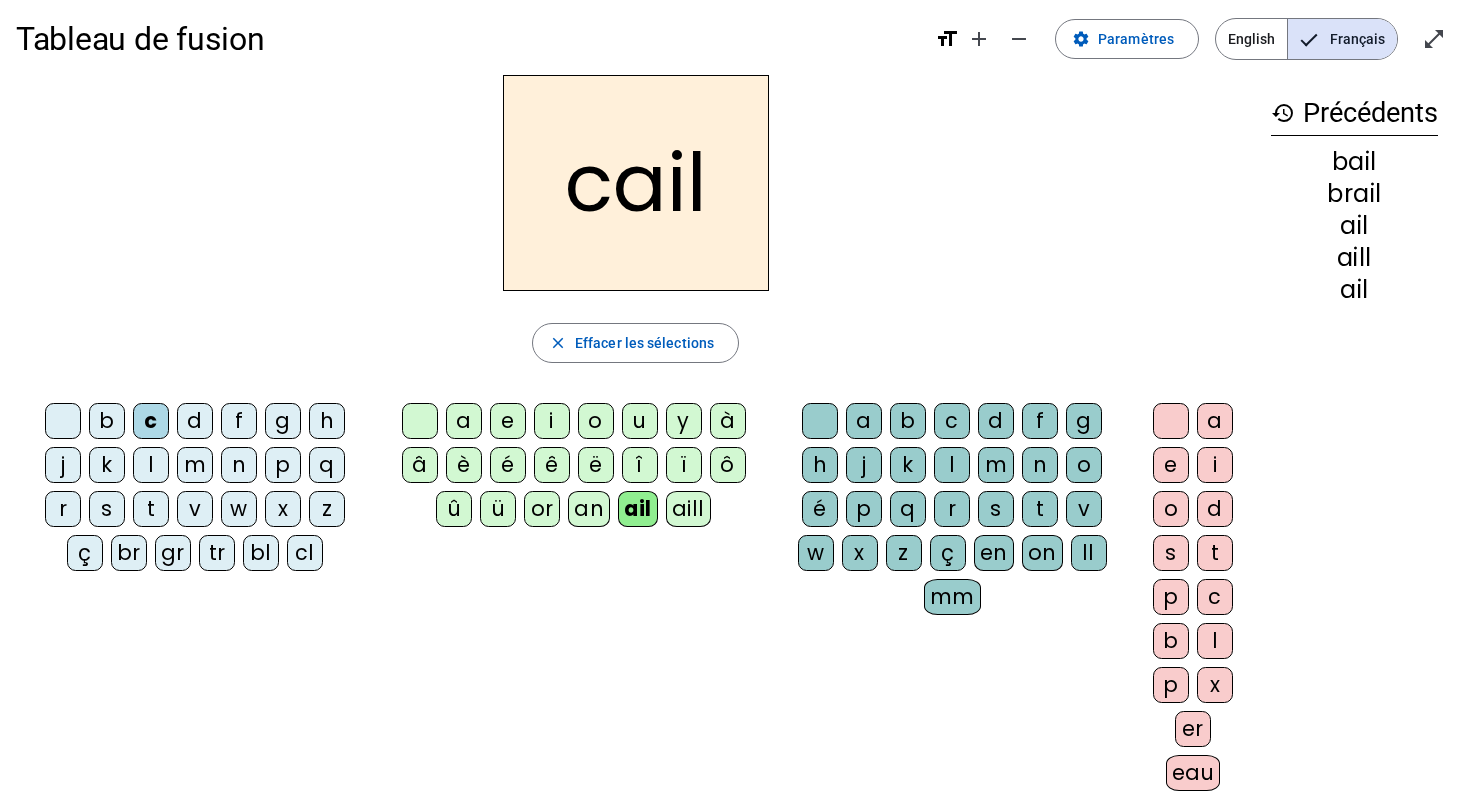 click on "d" 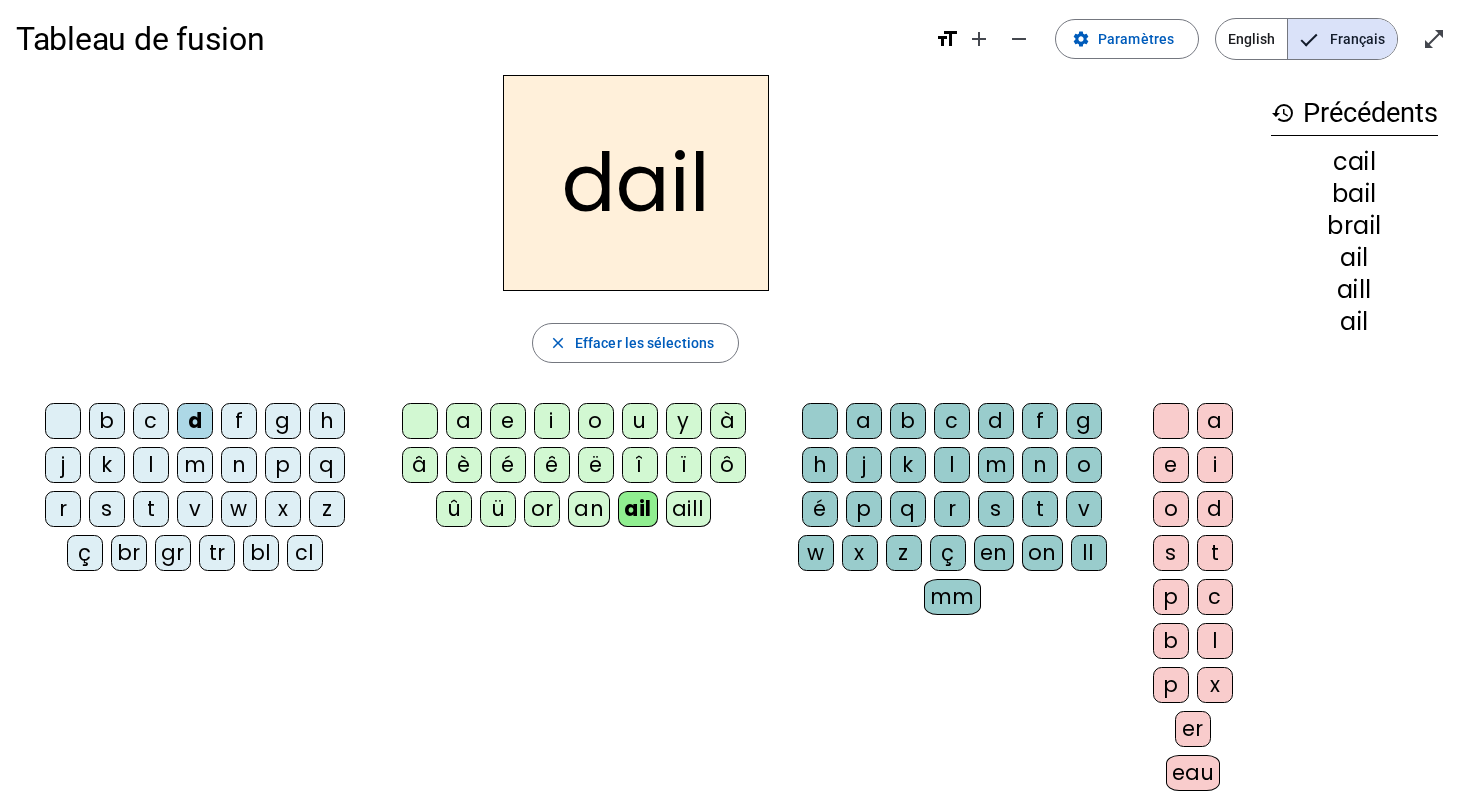 click on "f" 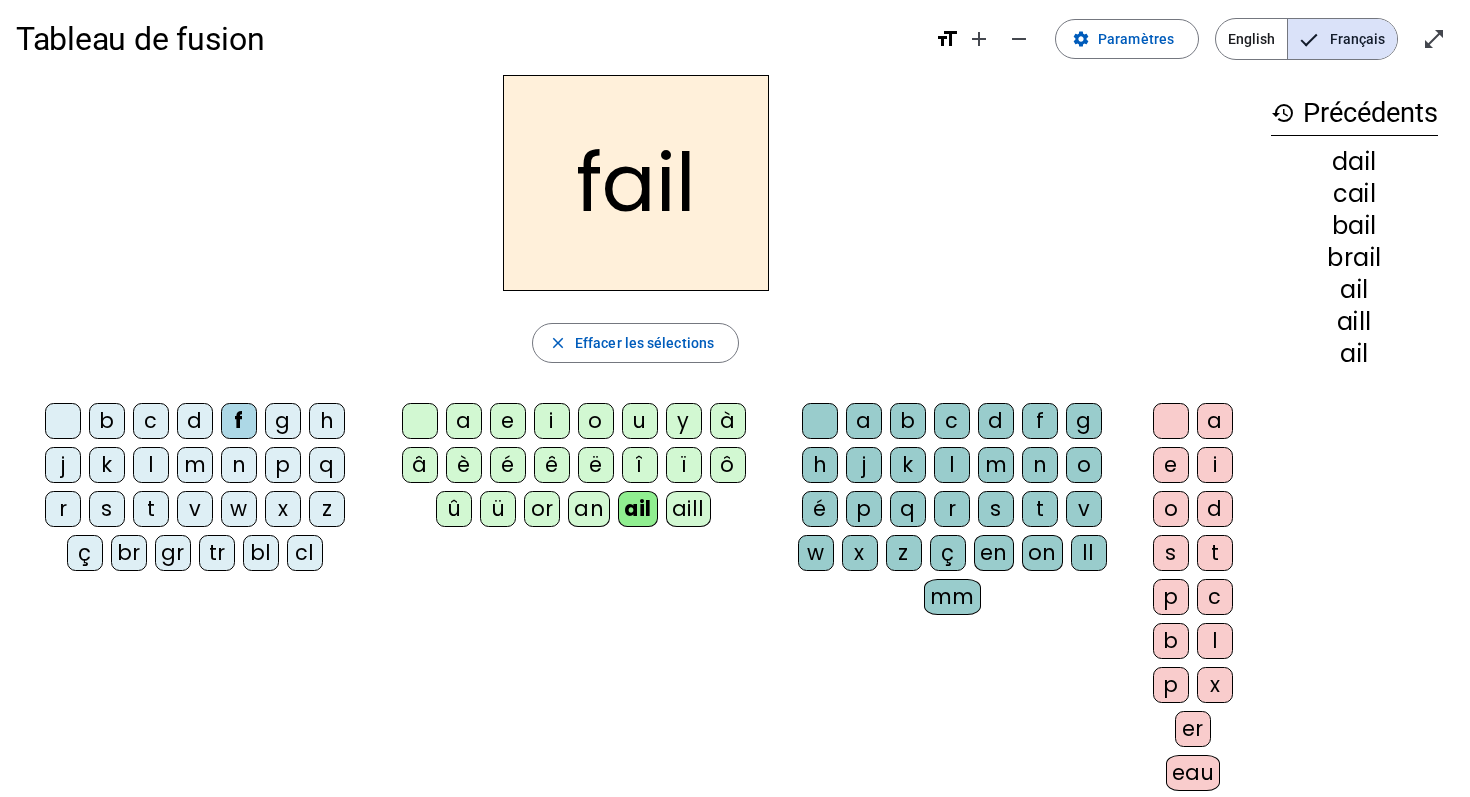 click on "g" 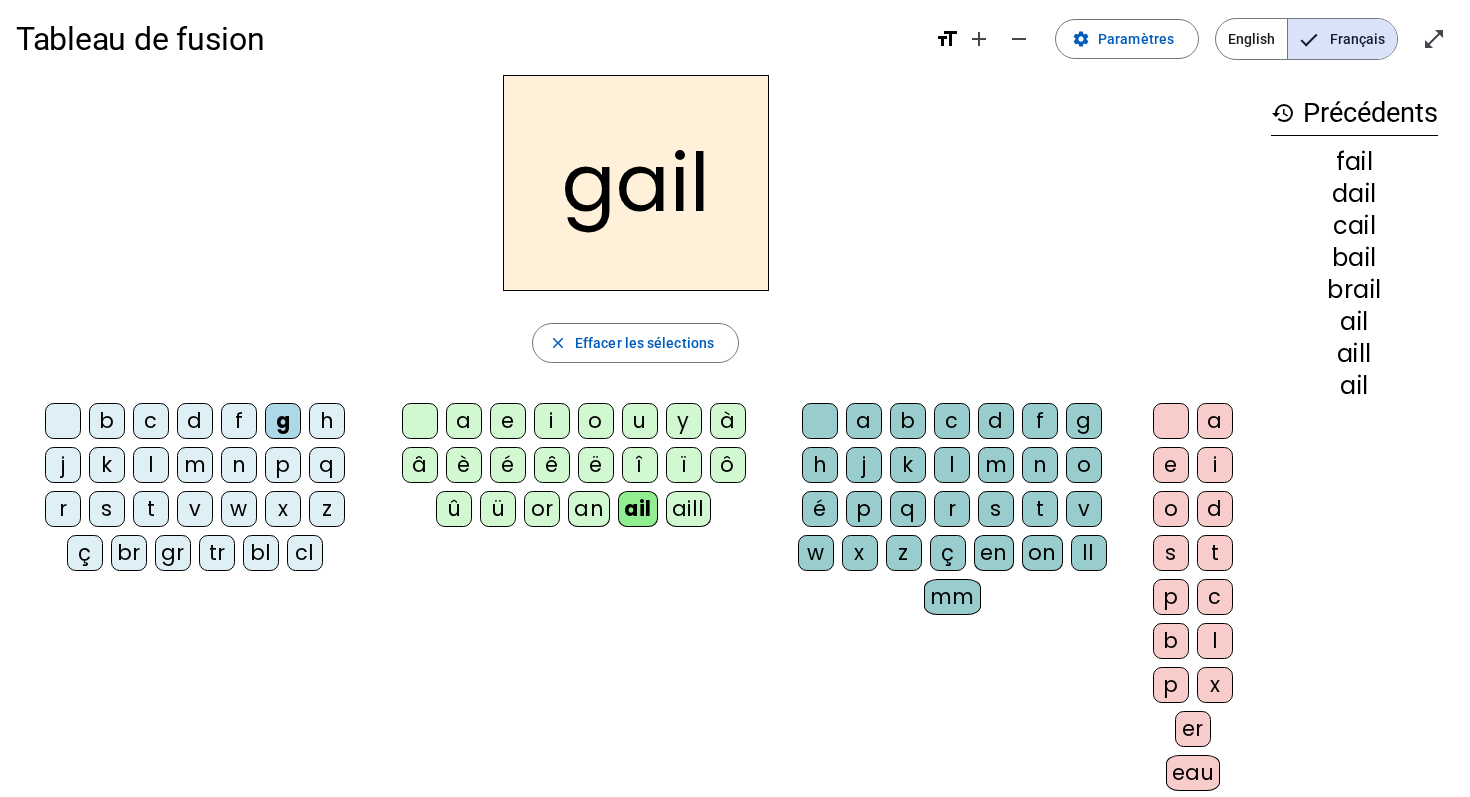 click on "b c d f g h j k l m n p q r s t v w x z ç br gr tr bl cl" 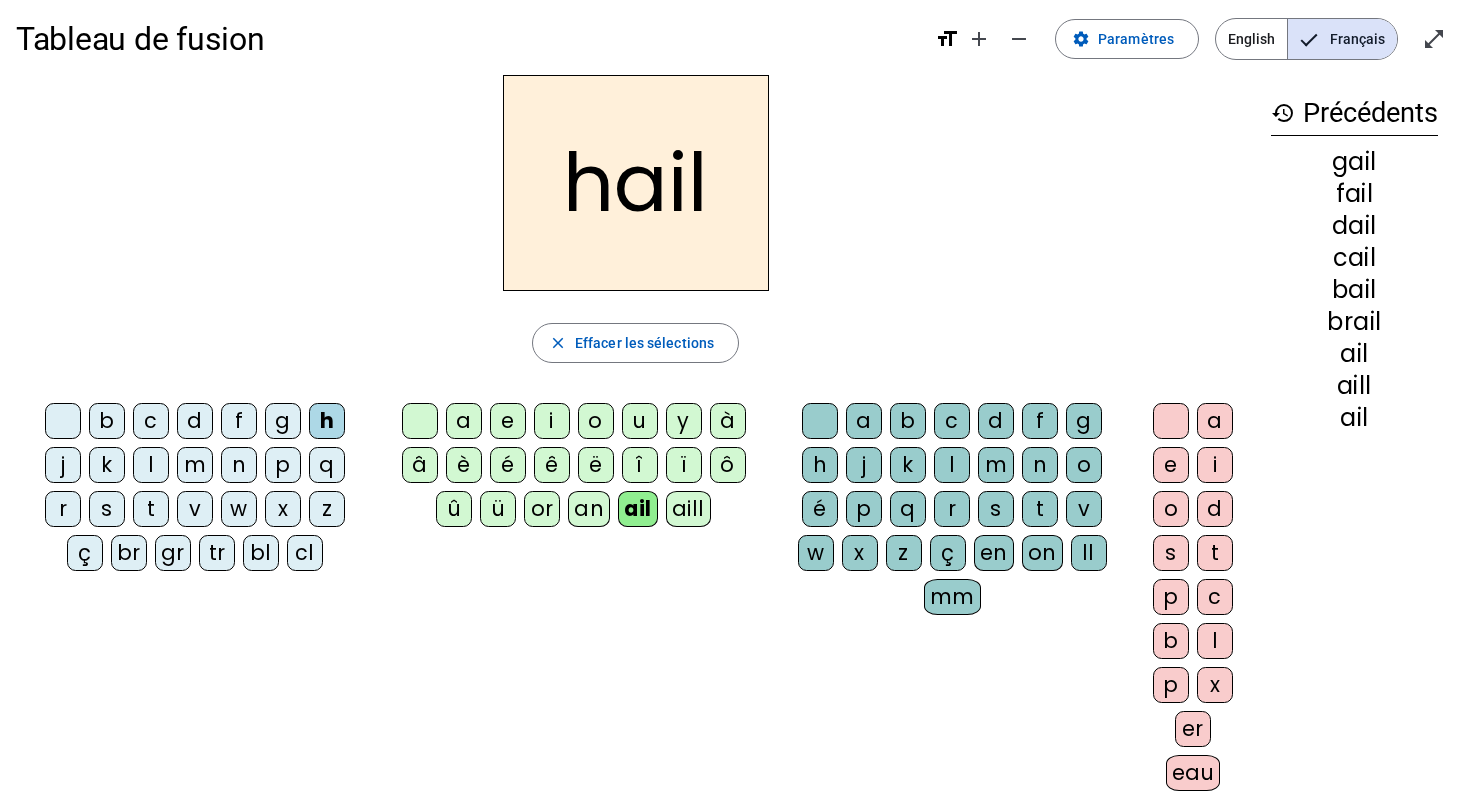 click on "j" 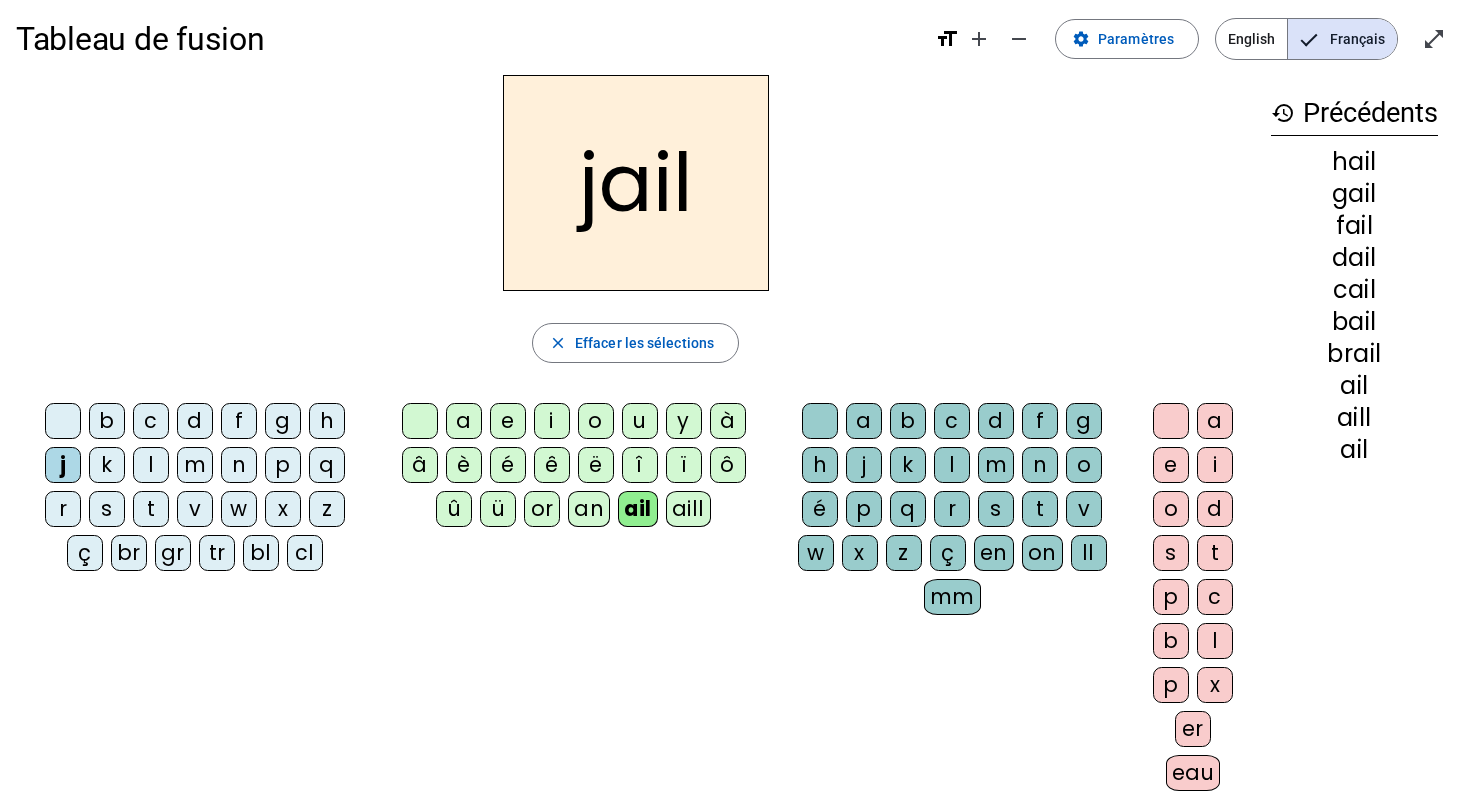 click on "k" 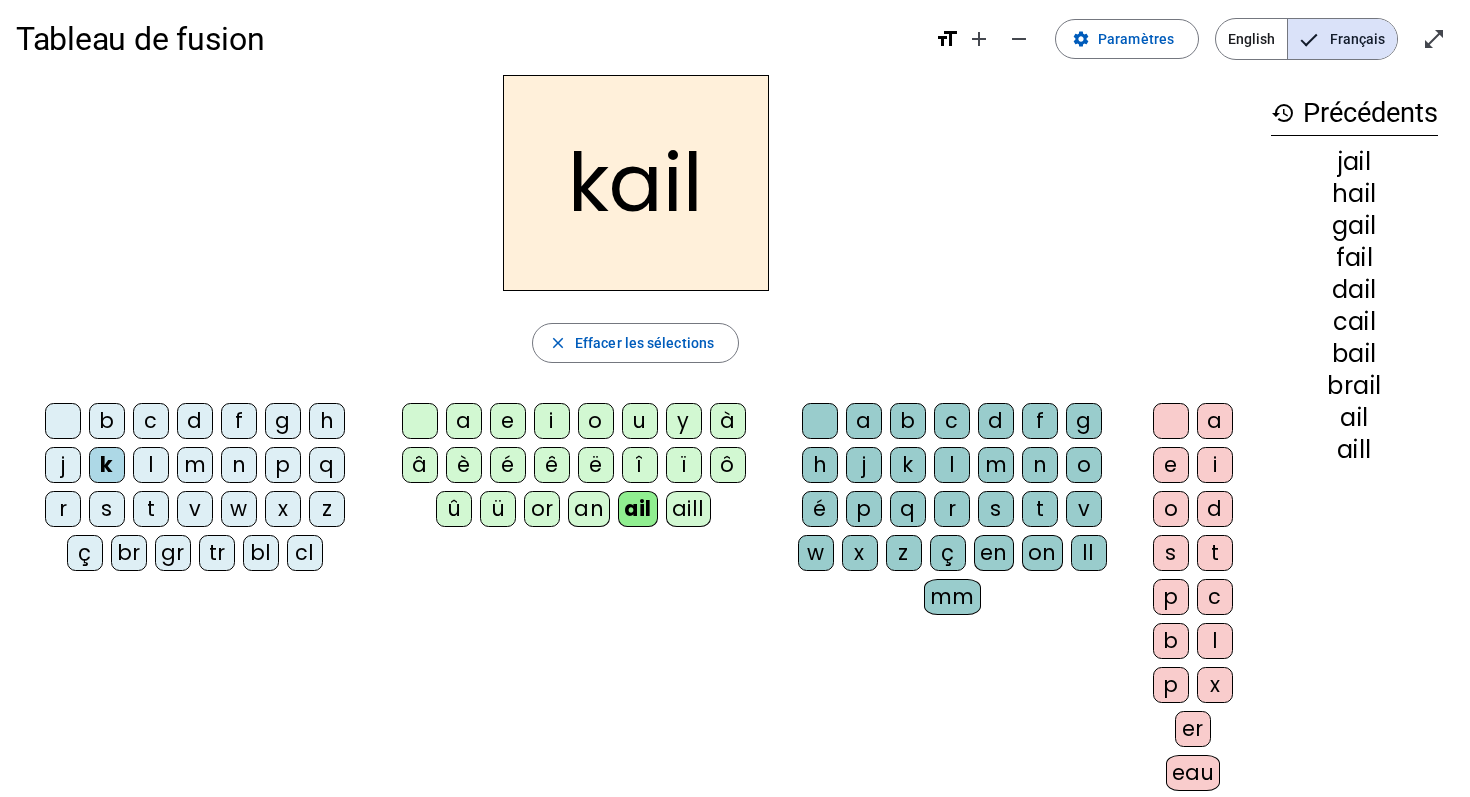 click on "l" 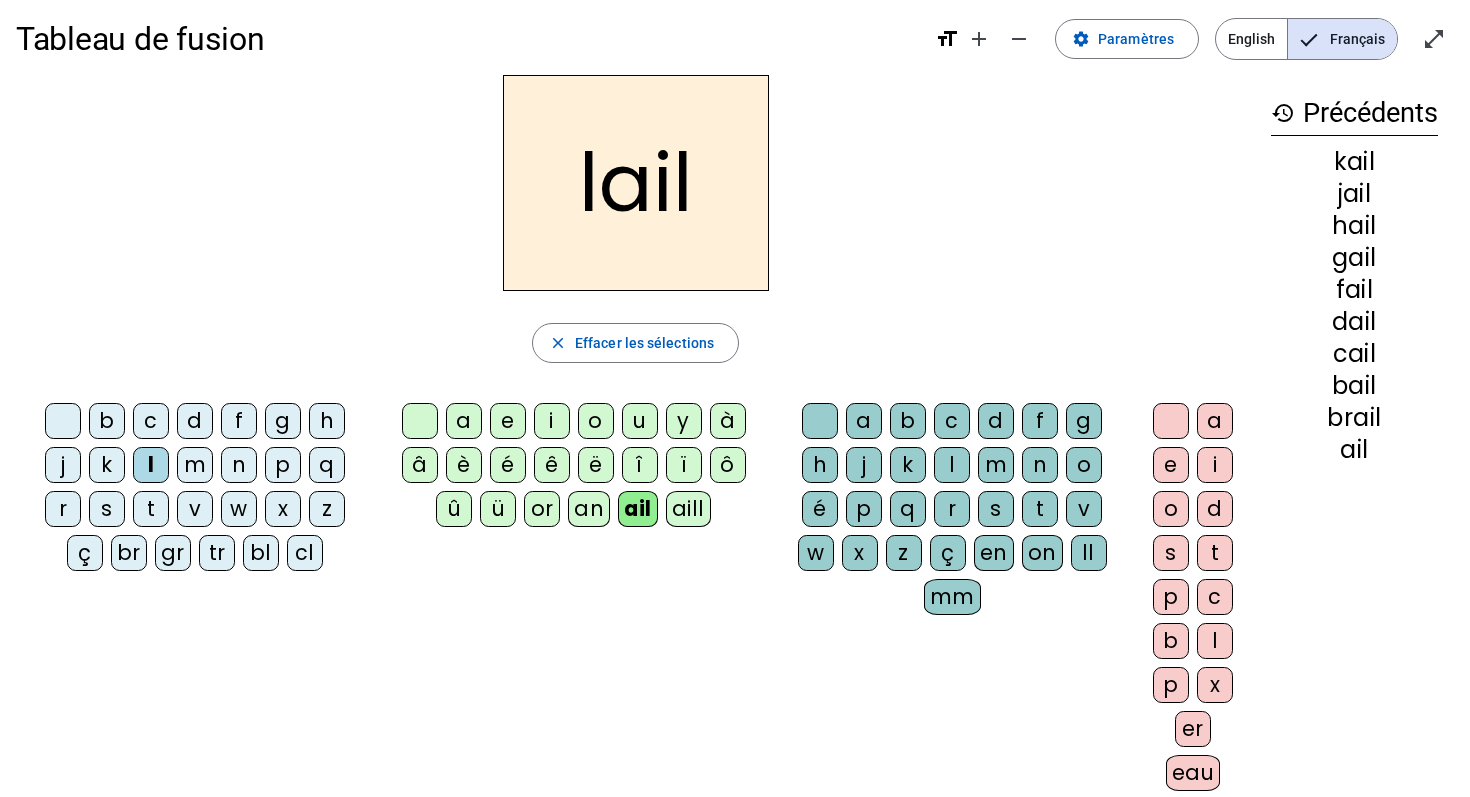 click on "m" 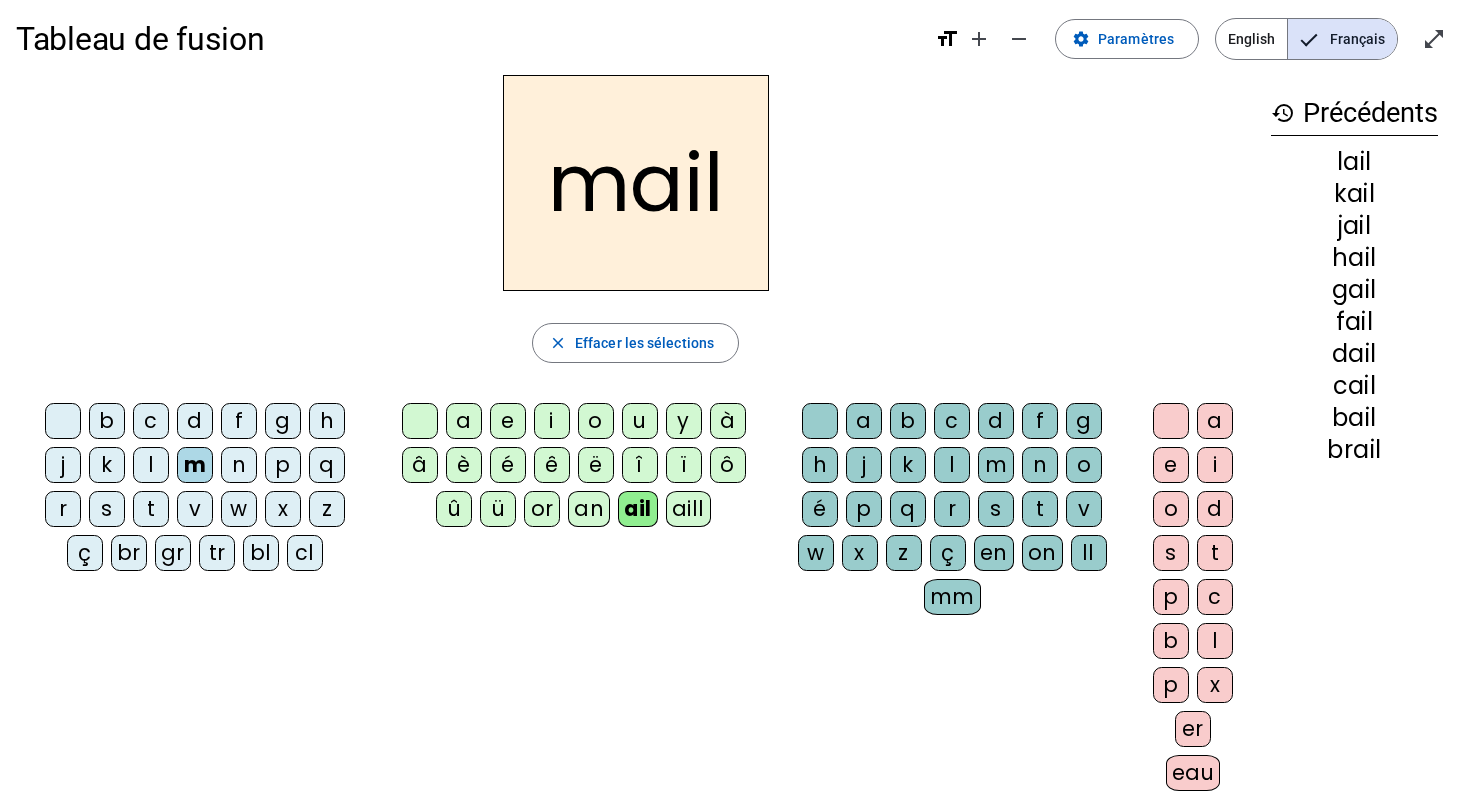 click on "n" 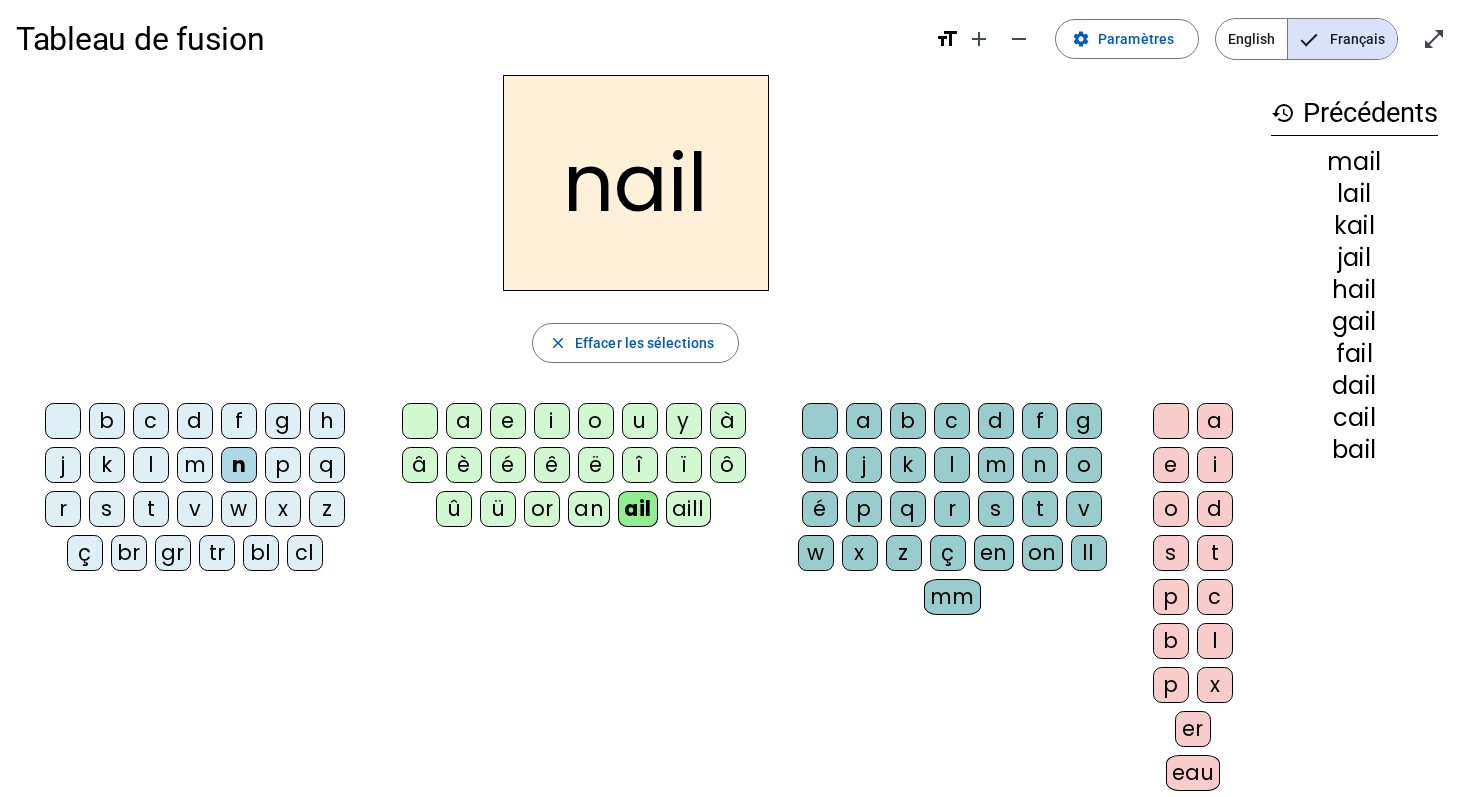 click on "p" 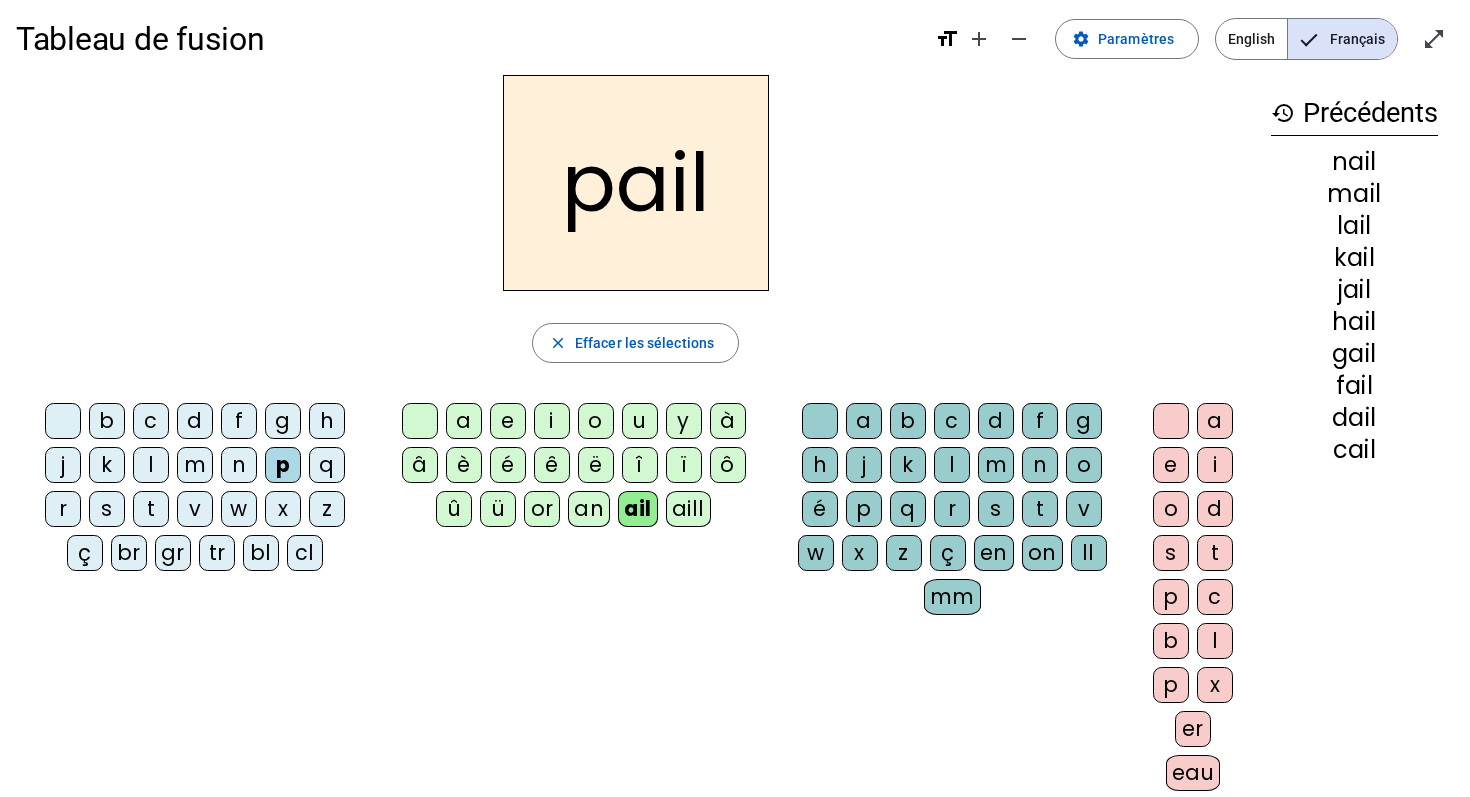 click on "q" 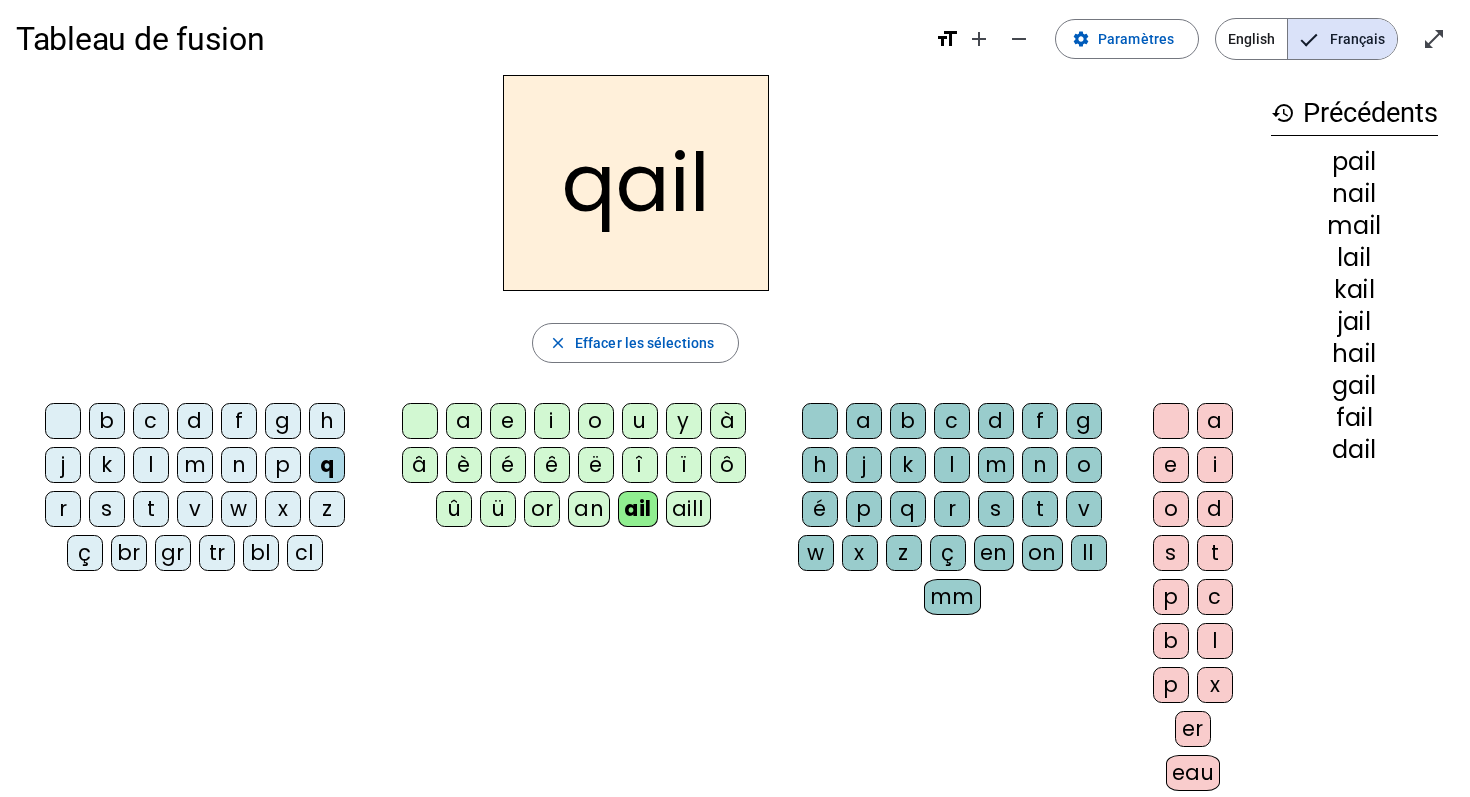 click on "r" 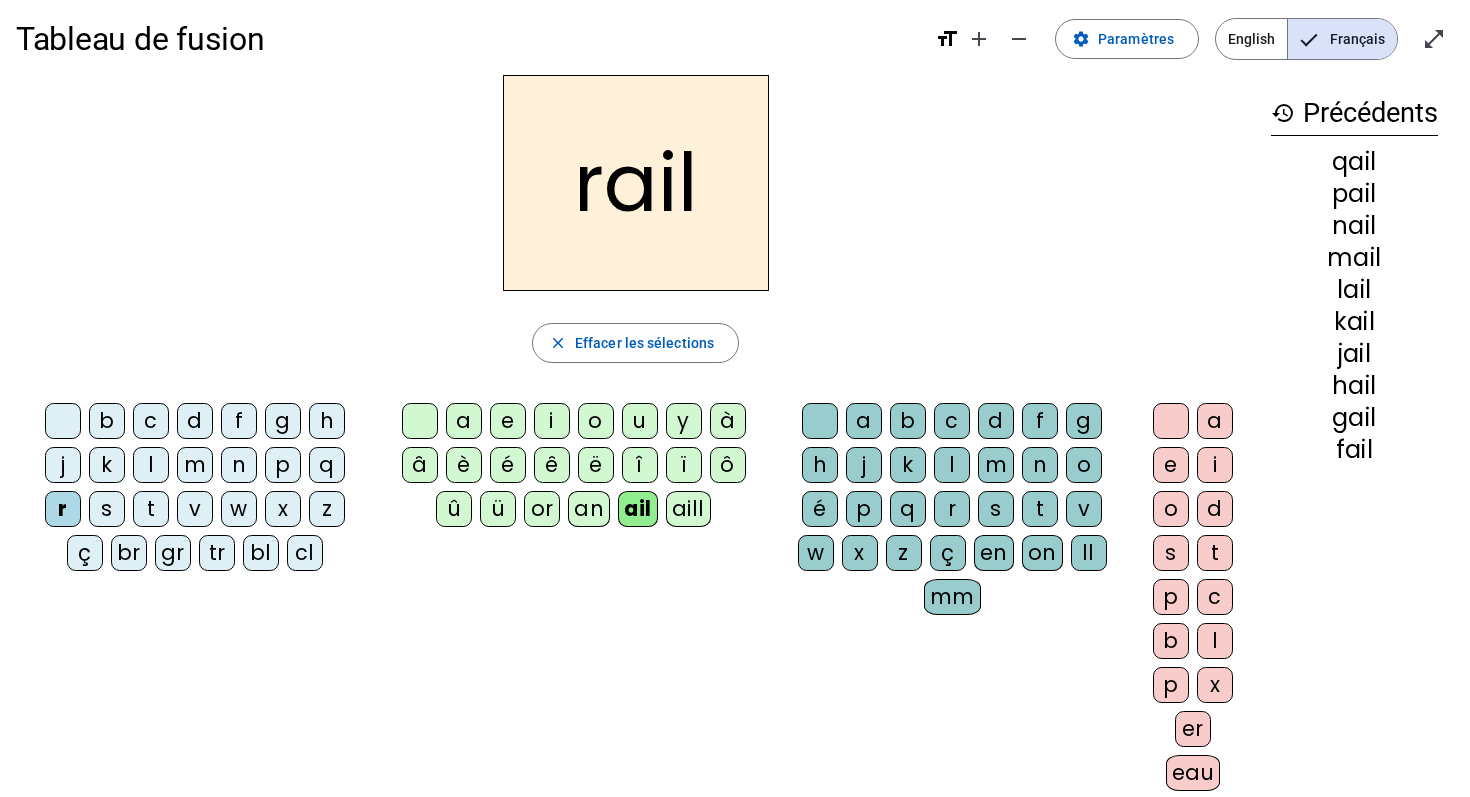 drag, startPoint x: 1275, startPoint y: 117, endPoint x: 1281, endPoint y: 295, distance: 178.10109 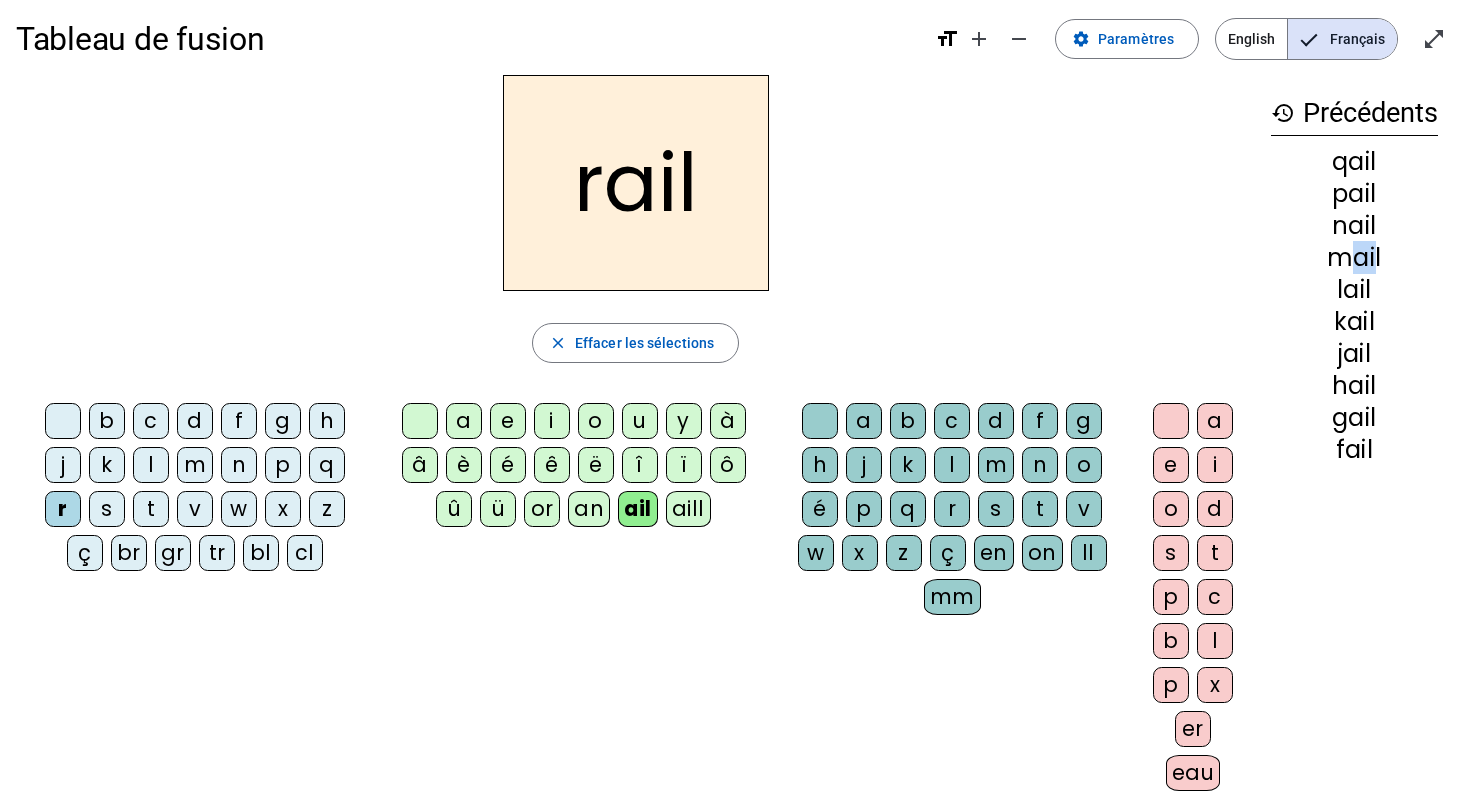 drag, startPoint x: 1363, startPoint y: 255, endPoint x: 1306, endPoint y: 245, distance: 57.870544 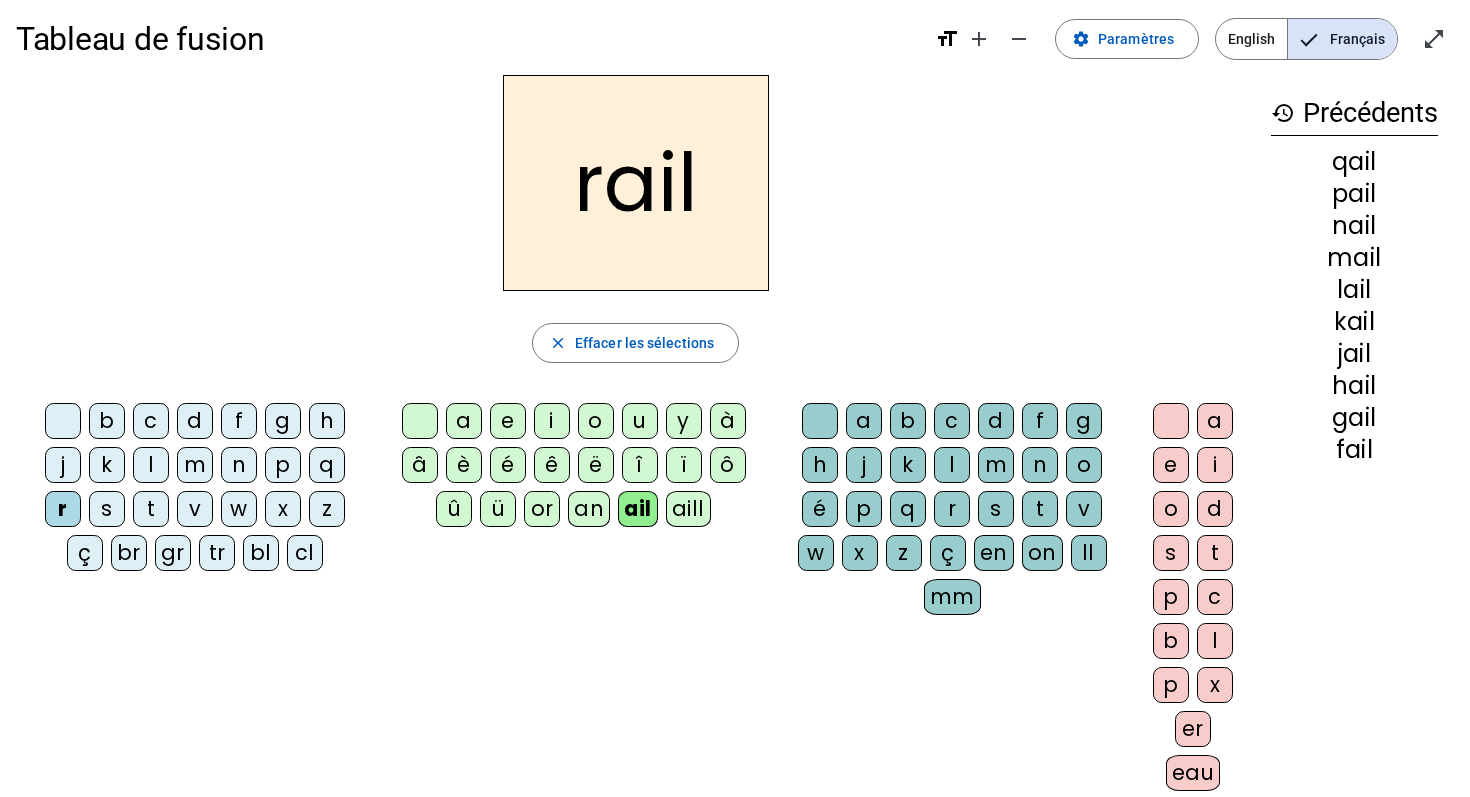 click on "qail   pail   nail   mail   lail   kail   jail   hail   gail   fail" 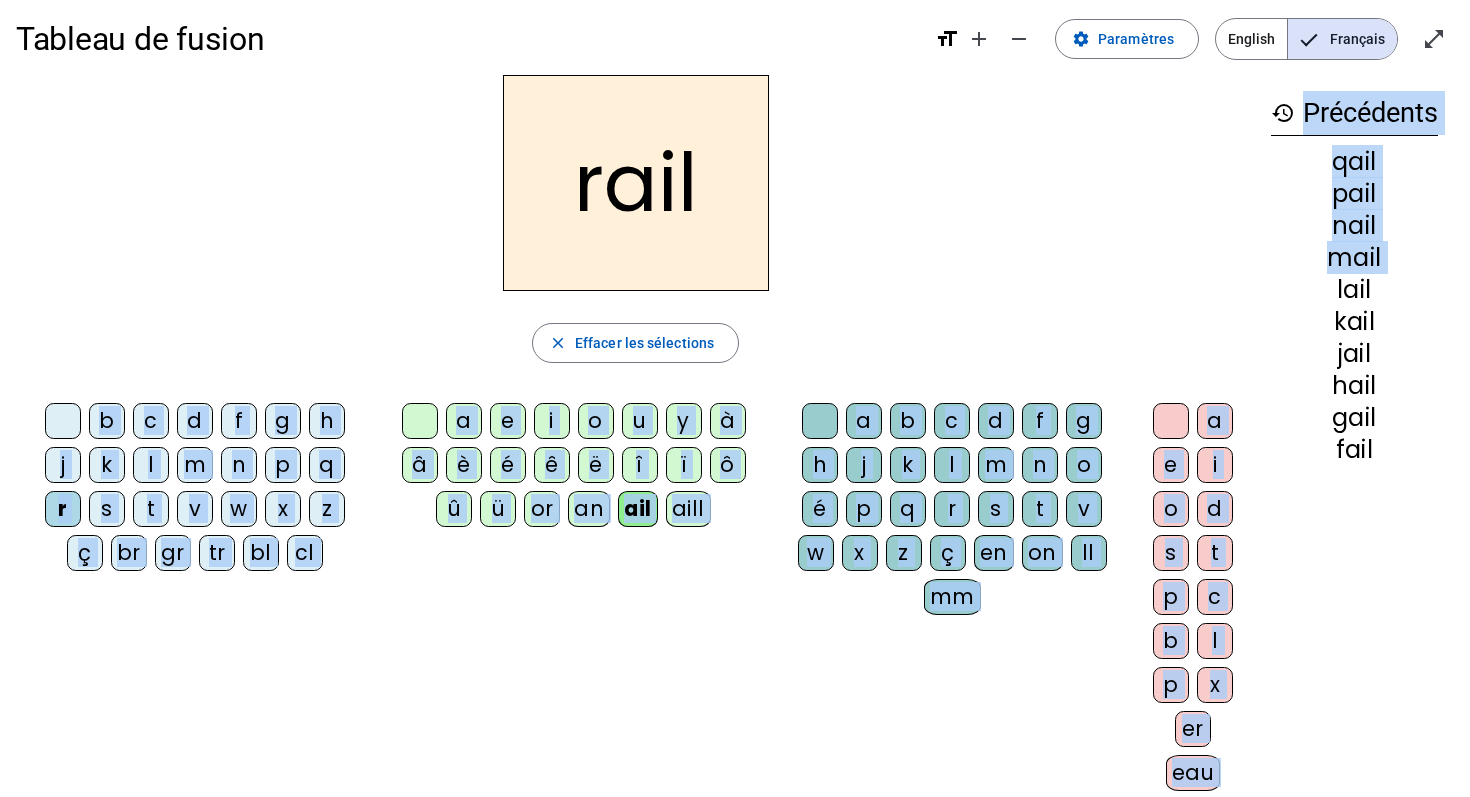 drag, startPoint x: 1284, startPoint y: 272, endPoint x: 1235, endPoint y: 305, distance: 59.07622 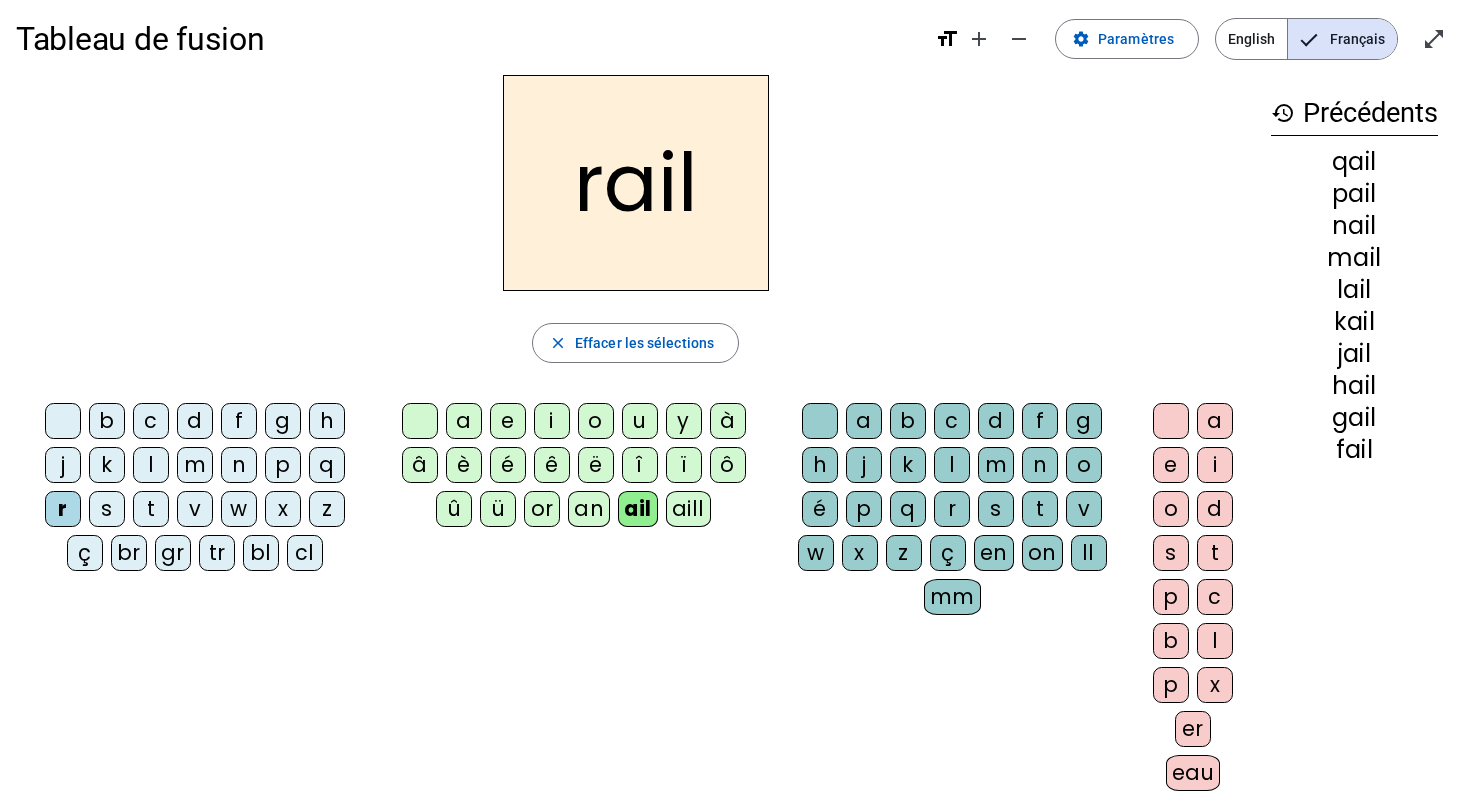 click on "rail close  Effacer les sélections  b c d f g h j k l m n p q r s t v w x z ç br gr tr bl cl a e i o u y à â è é ê ë î ï ô û ü or an ail aill a b c d f g h j k l m n o é p q r s t v w x z ç en on ll mm a e i o d s t p c b l p x er eau ier" 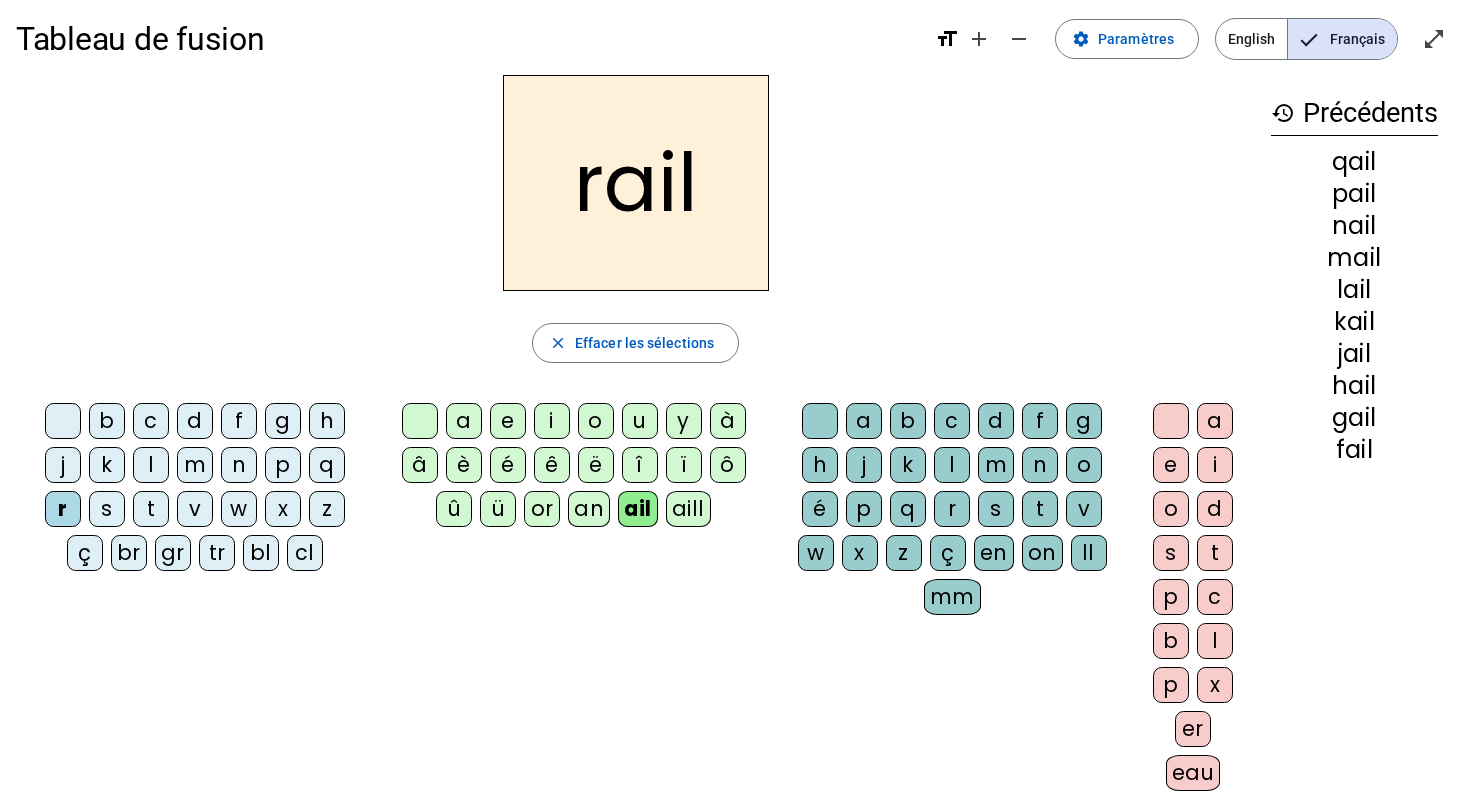 drag, startPoint x: 1397, startPoint y: 259, endPoint x: 1254, endPoint y: 242, distance: 144.00694 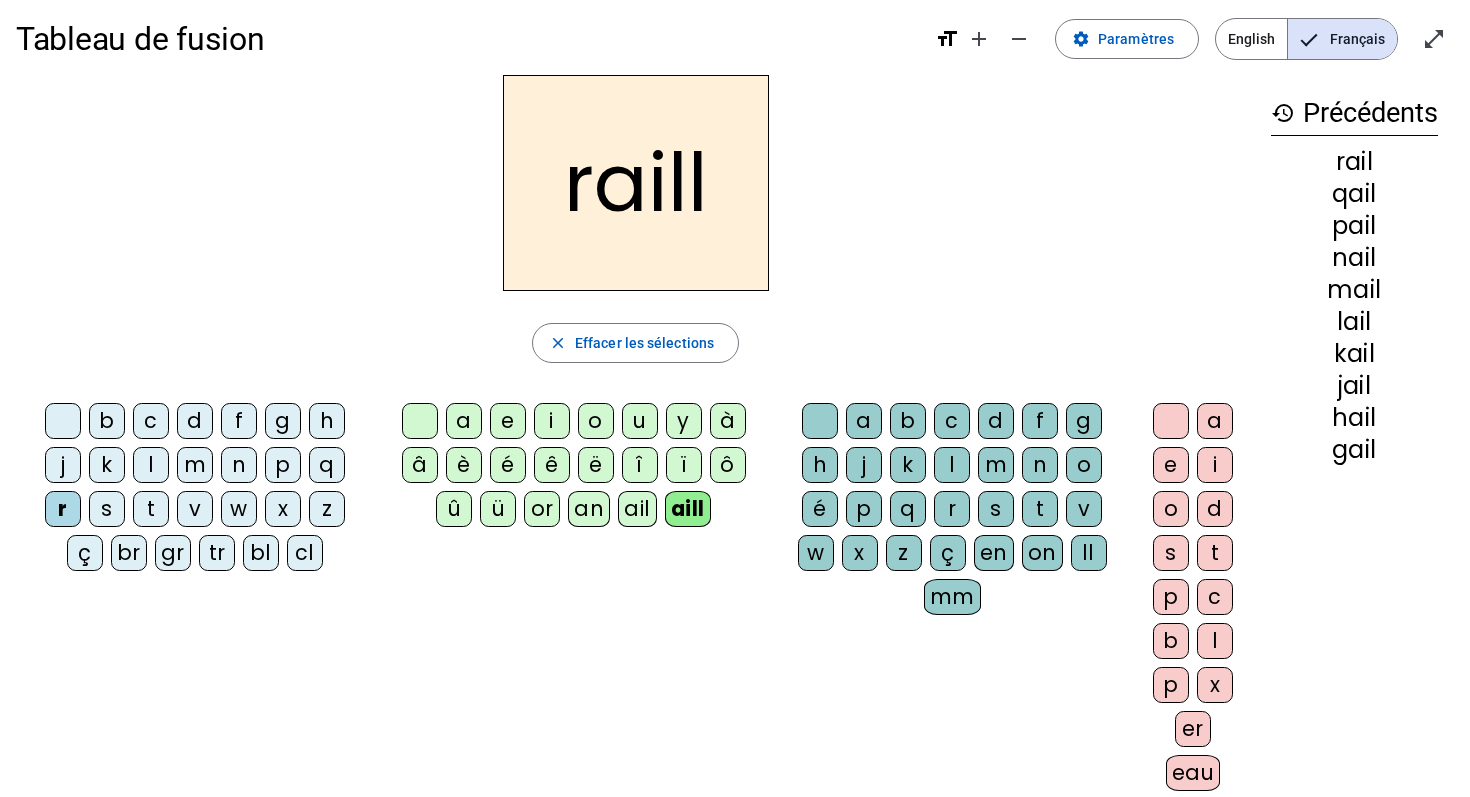 click on "raill close  Effacer les sélections  b c d f g h j k l m n p q r s t v w x z ç br gr tr bl cl a e i o u y à â è é ê ë î ï ô û ü or an ail aill a b c d f g h j k l m n o é p q r s t v w x z ç en on ll mm a e i o d s t p c b l p x er eau ier" 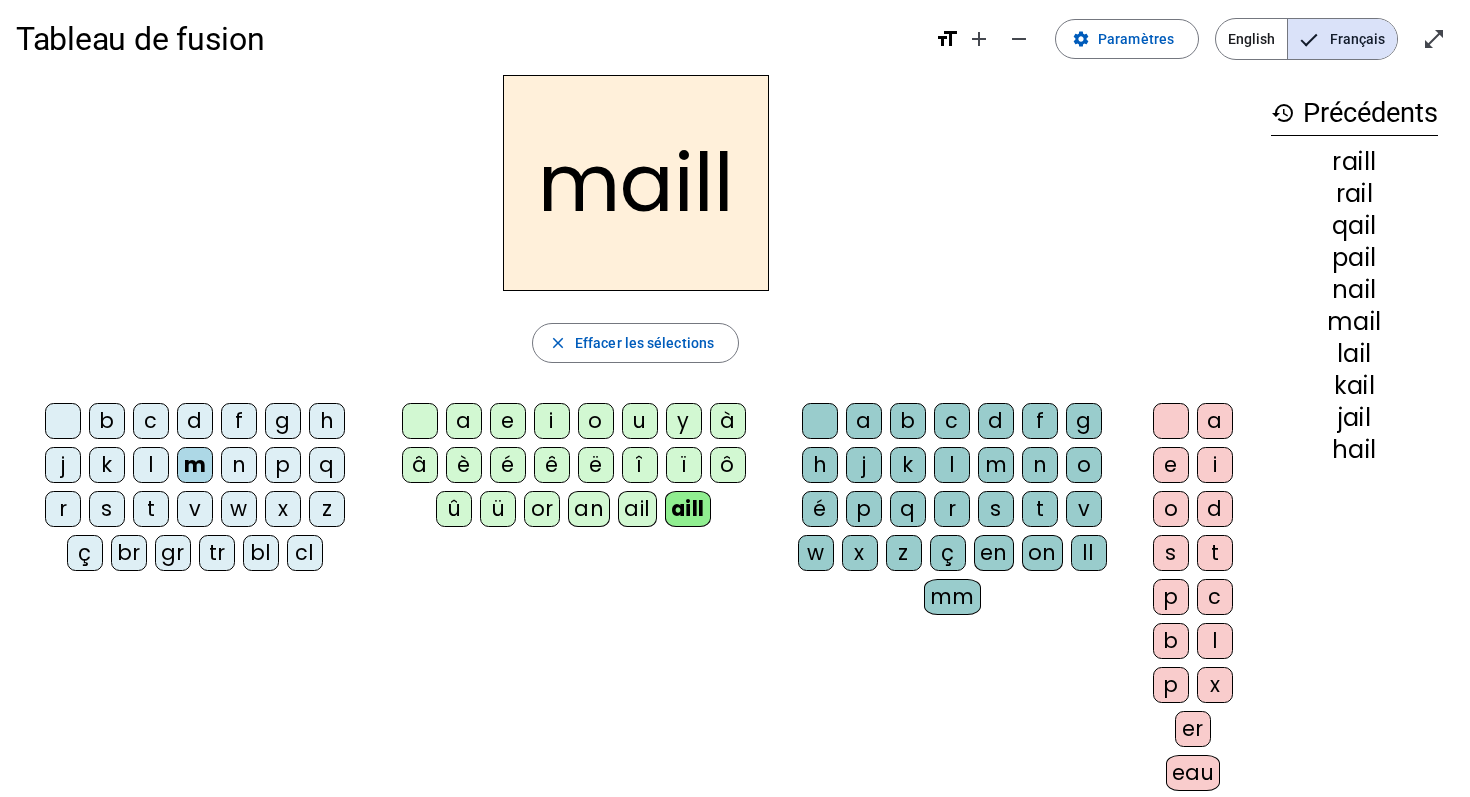 click on "maill" 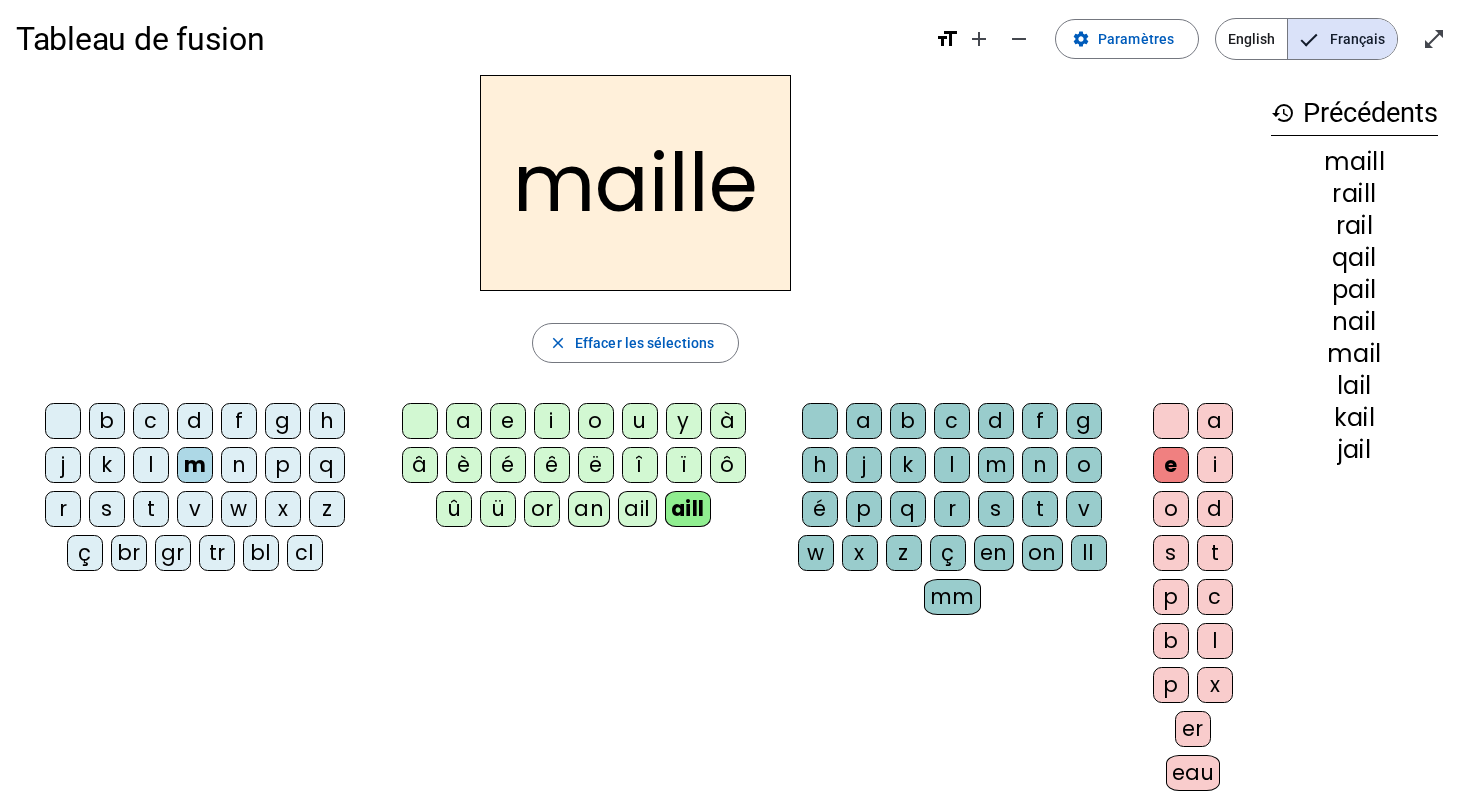 scroll, scrollTop: 33, scrollLeft: 0, axis: vertical 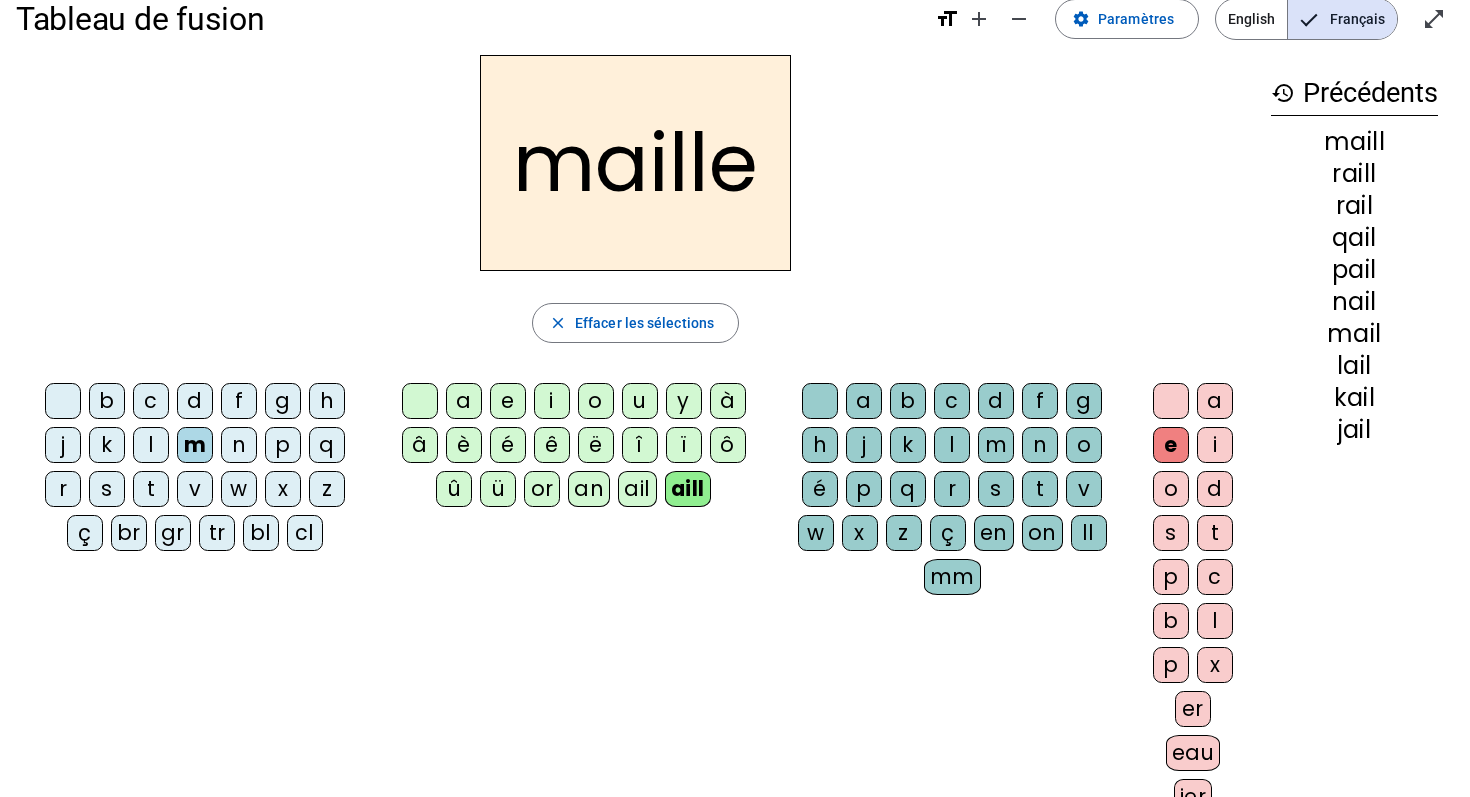 click on "p" 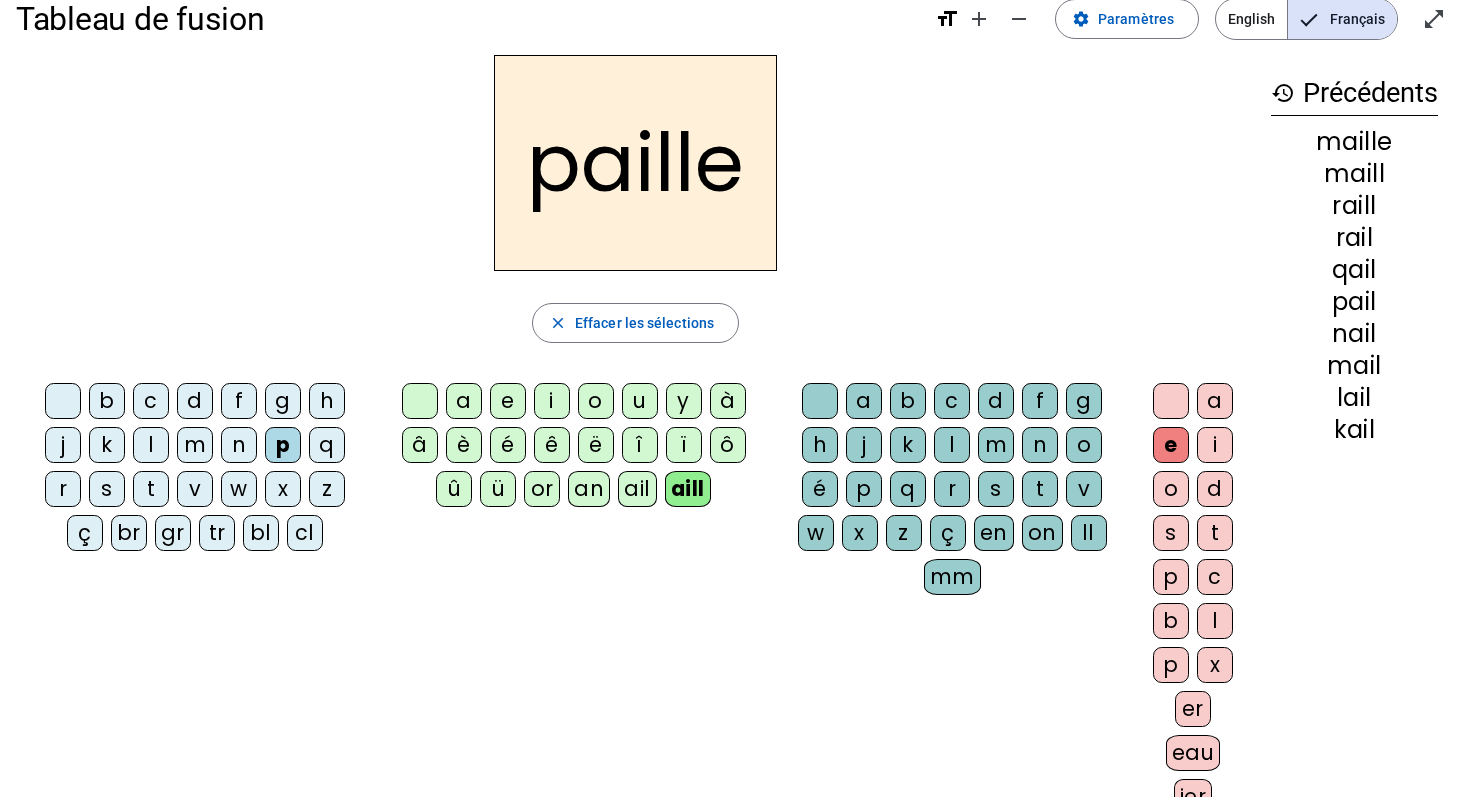 click on "t" 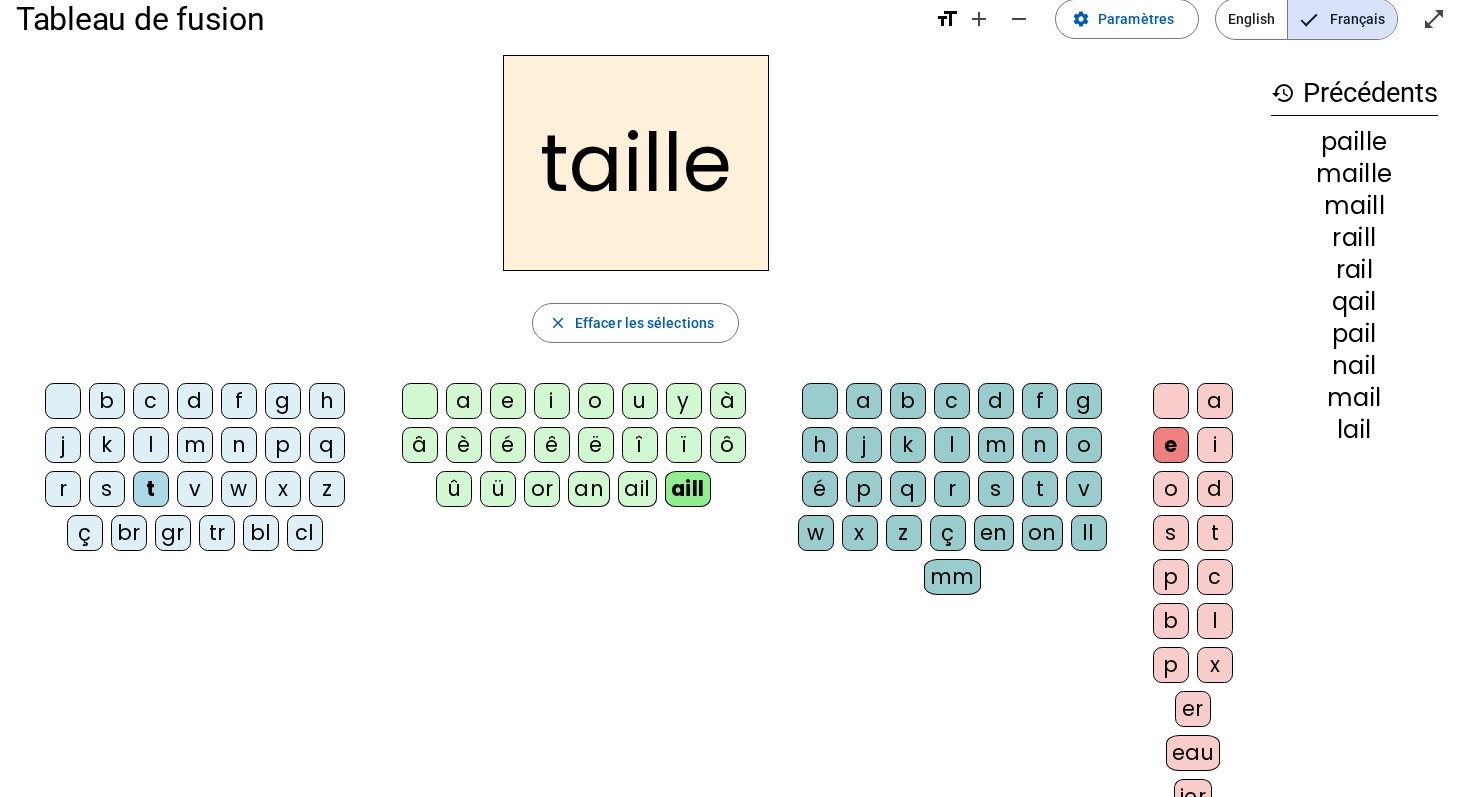 click on "f" 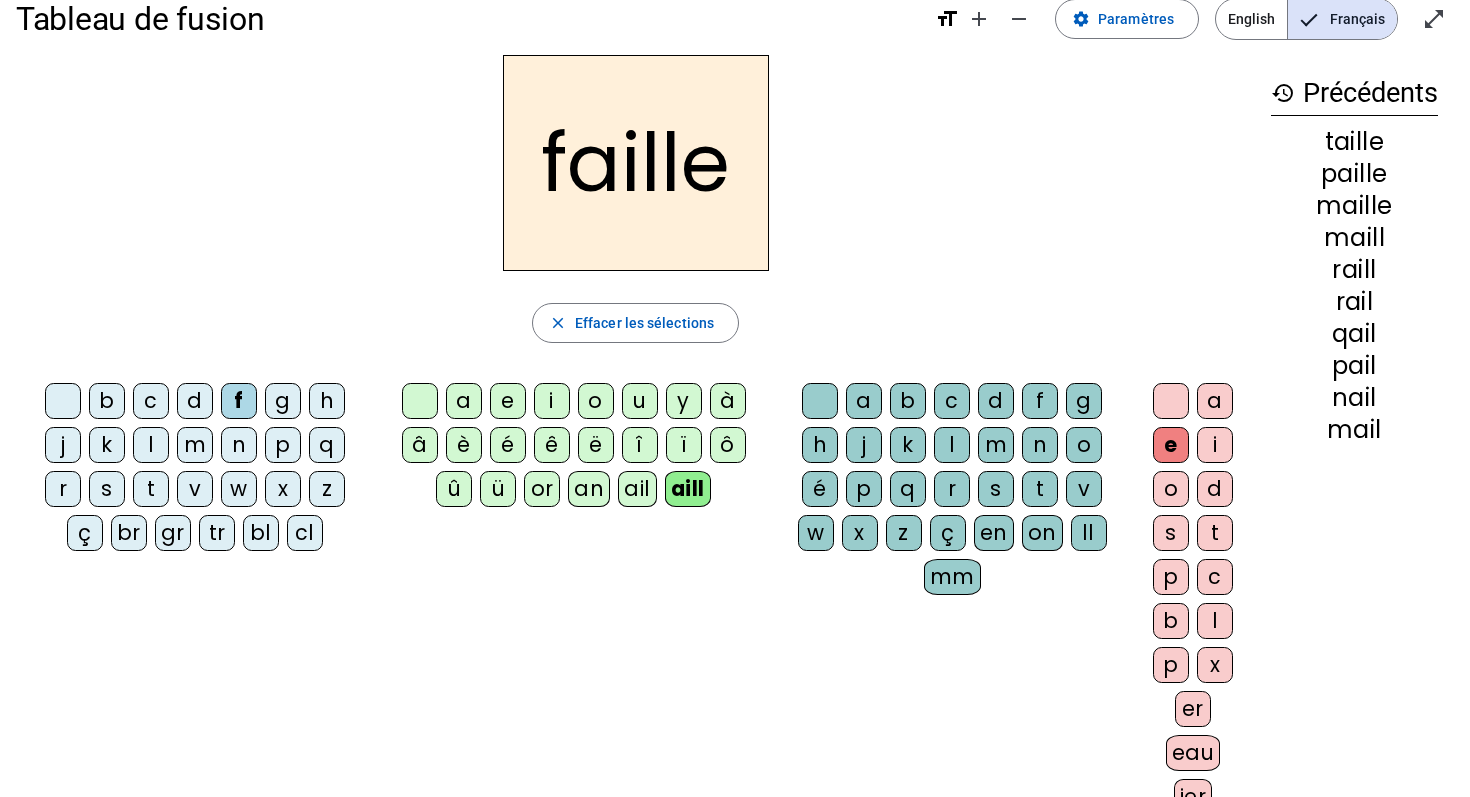click on "b c d f g h j k l m n p q r s t v w x z ç br gr tr bl cl a e i o u y à â è é ê ë î ï ô û ü or an ail aill a b c d f g h j k l m n o é p q r s t v w x z ç en on ll mm a e i o d s t p c b l p x er eau ier" 